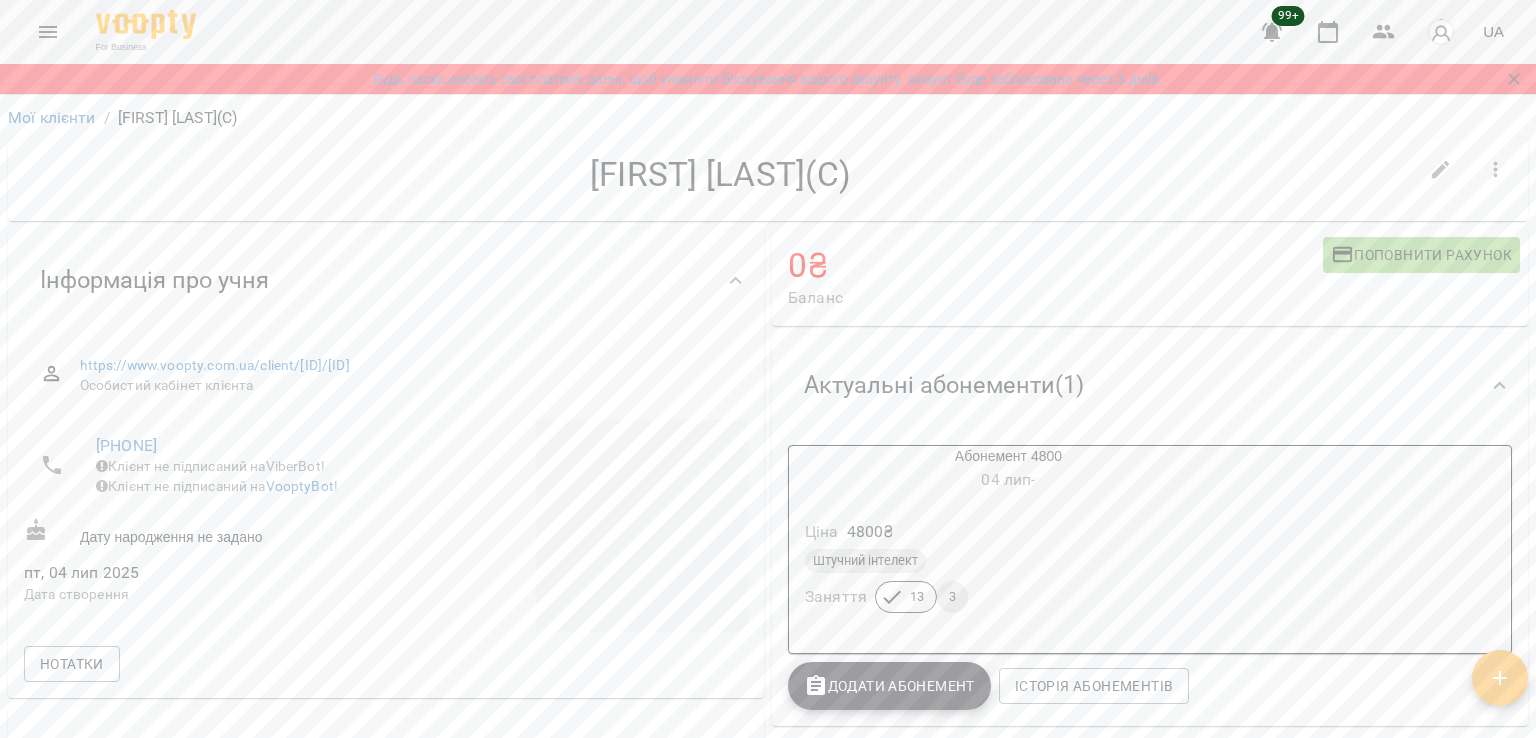 scroll, scrollTop: 0, scrollLeft: 0, axis: both 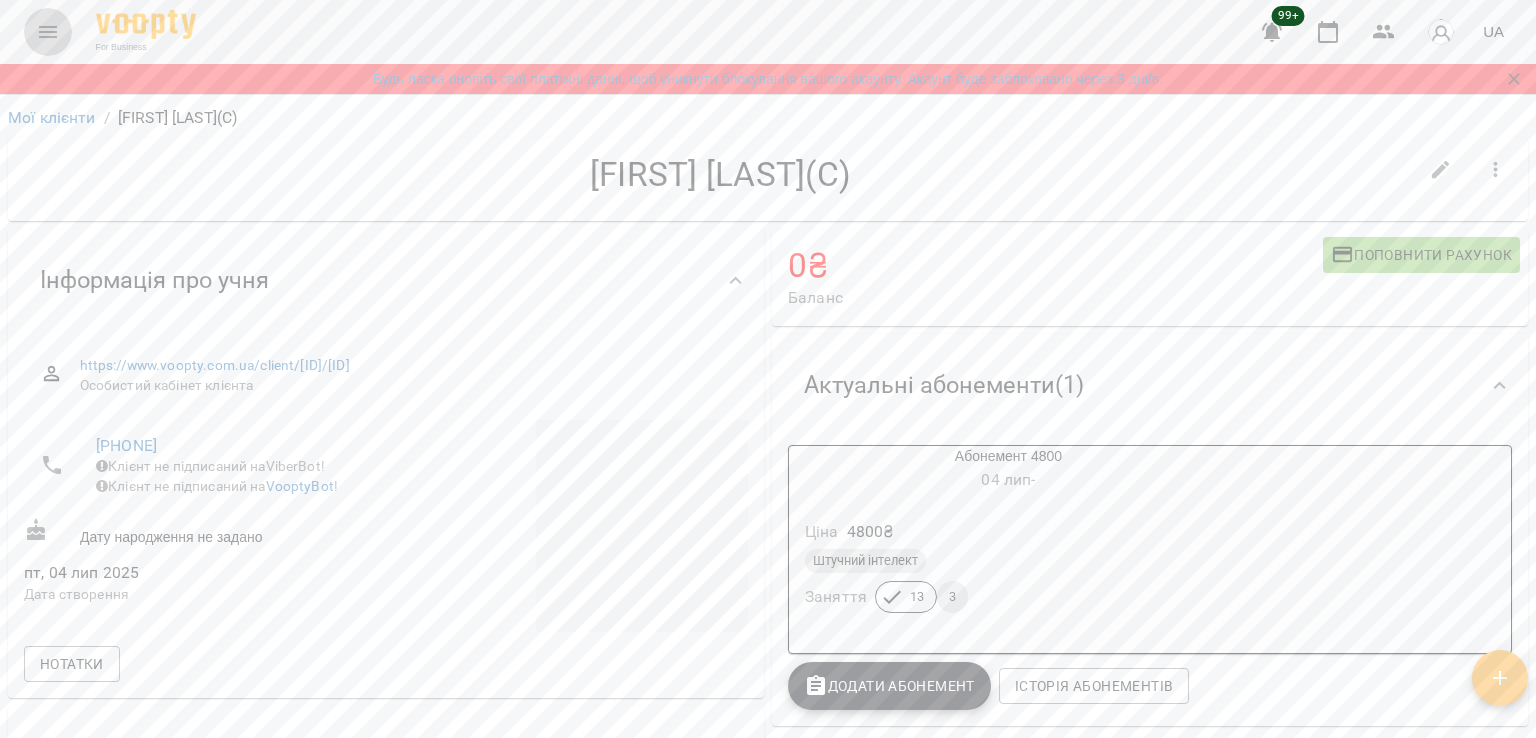 click 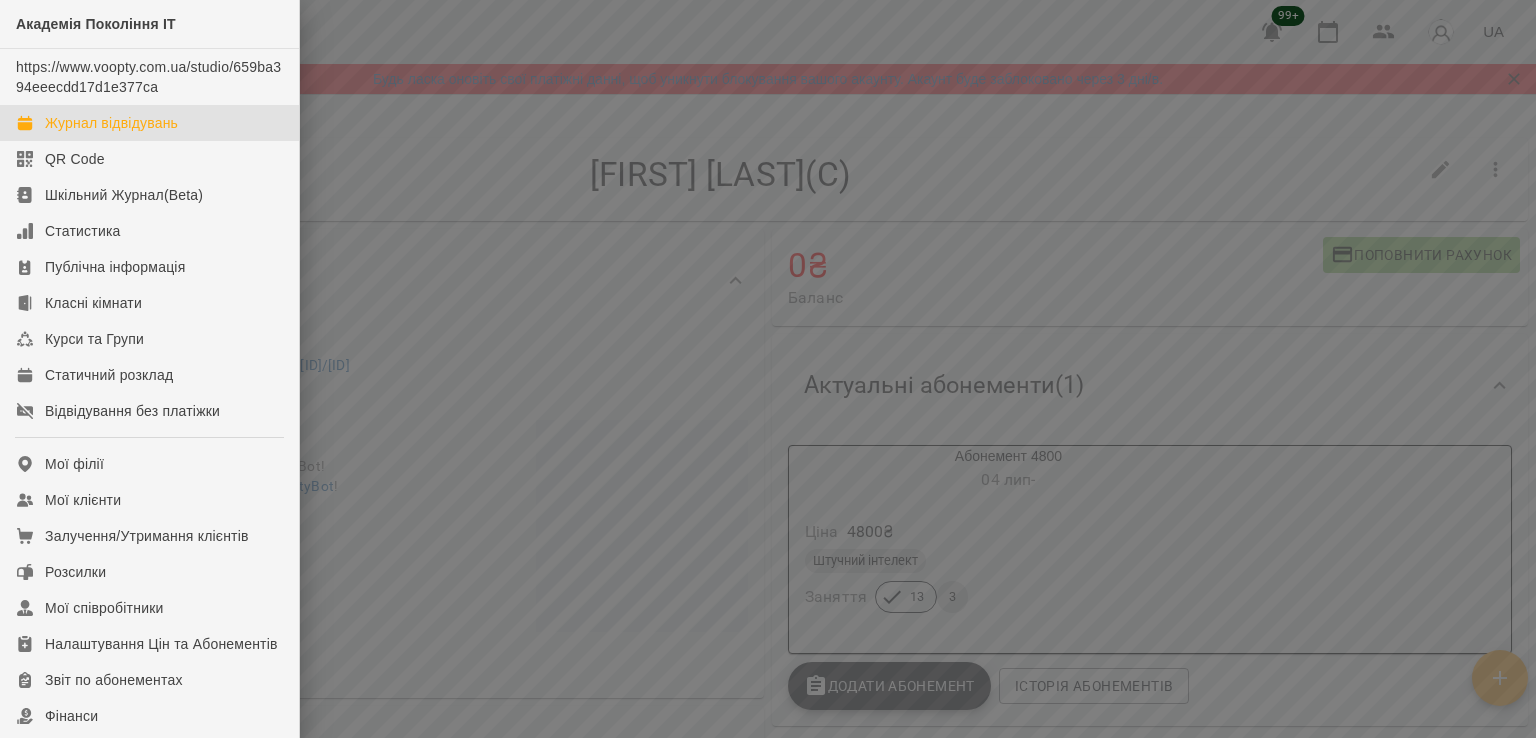 click on "Журнал відвідувань" at bounding box center (111, 123) 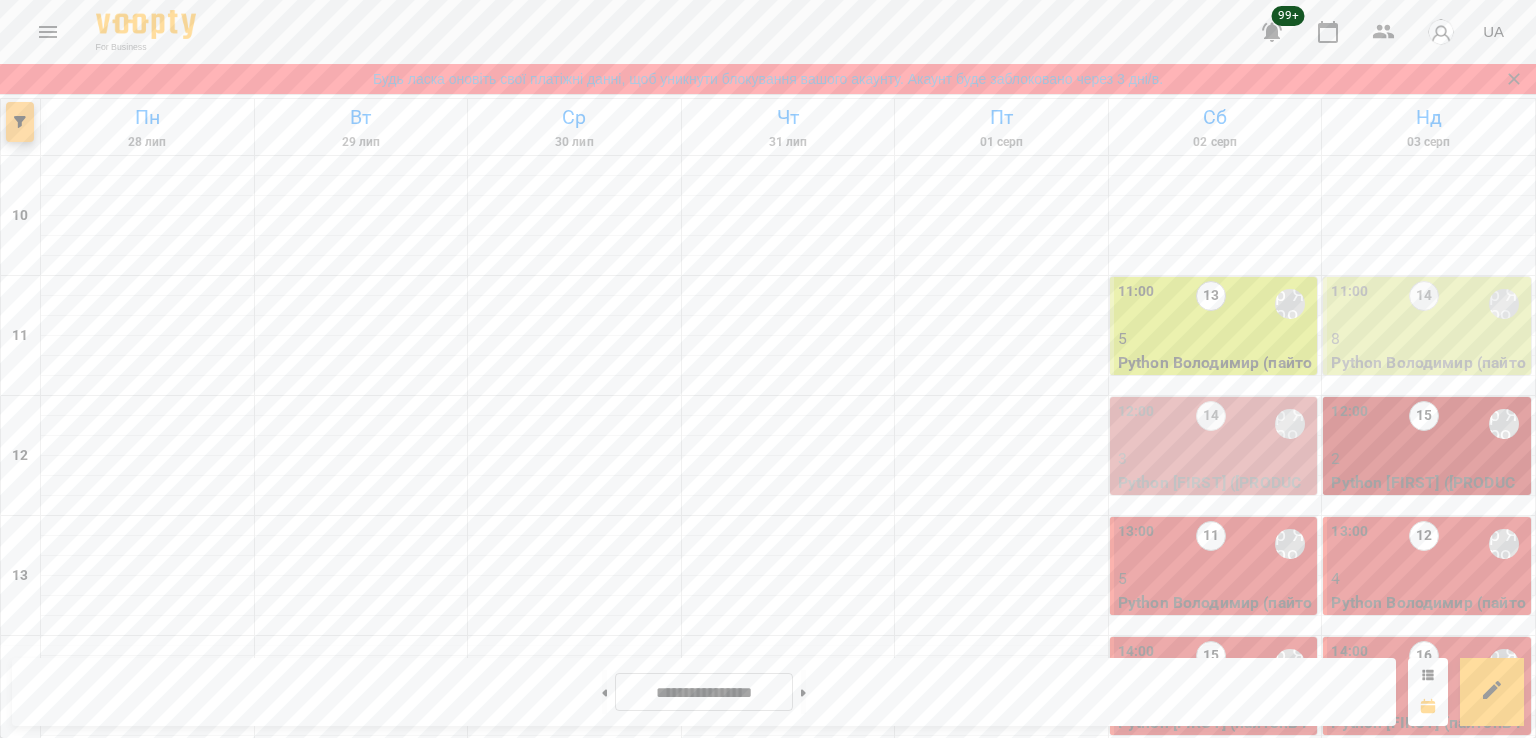 click at bounding box center [20, 122] 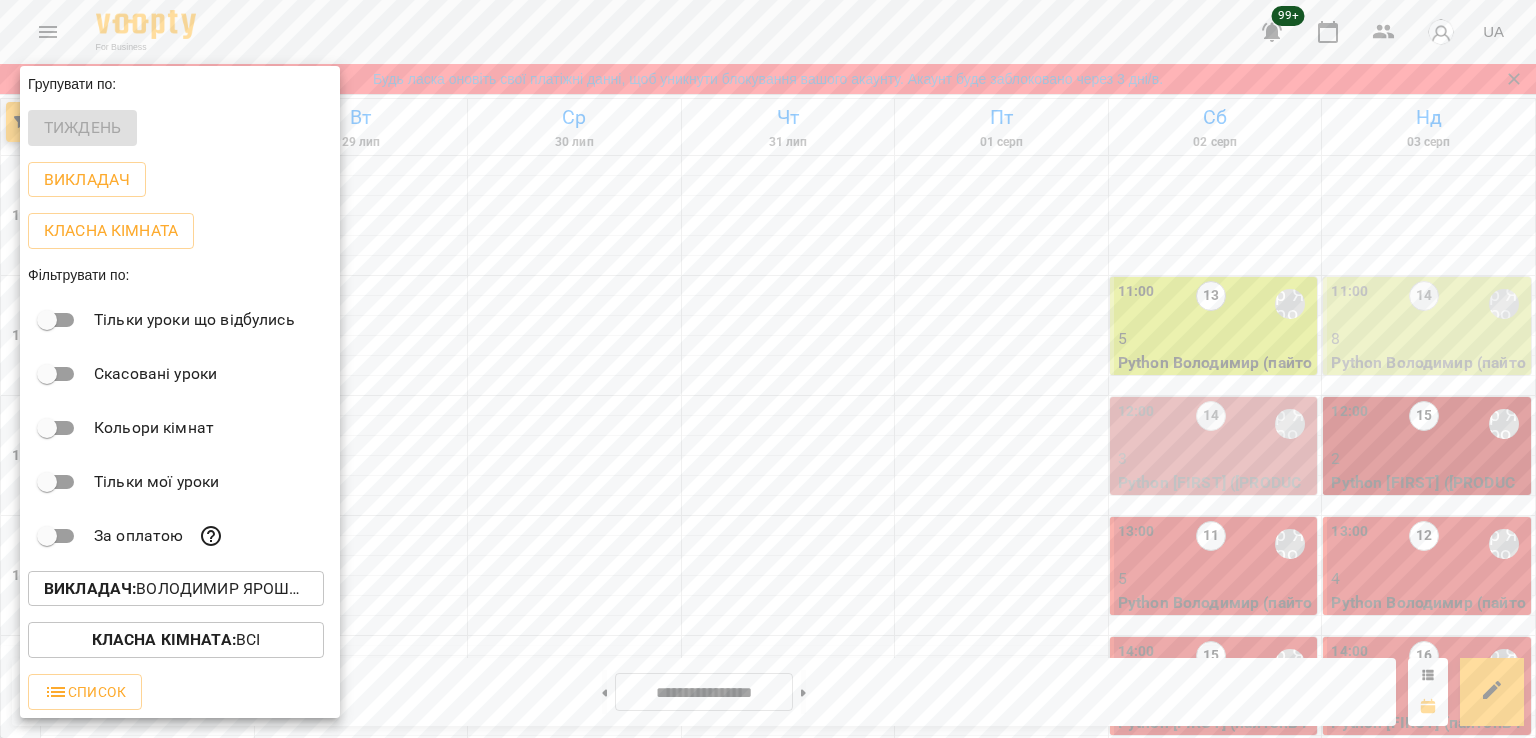 click on "Викладач :  Володимир Ярошинський" at bounding box center (176, 589) 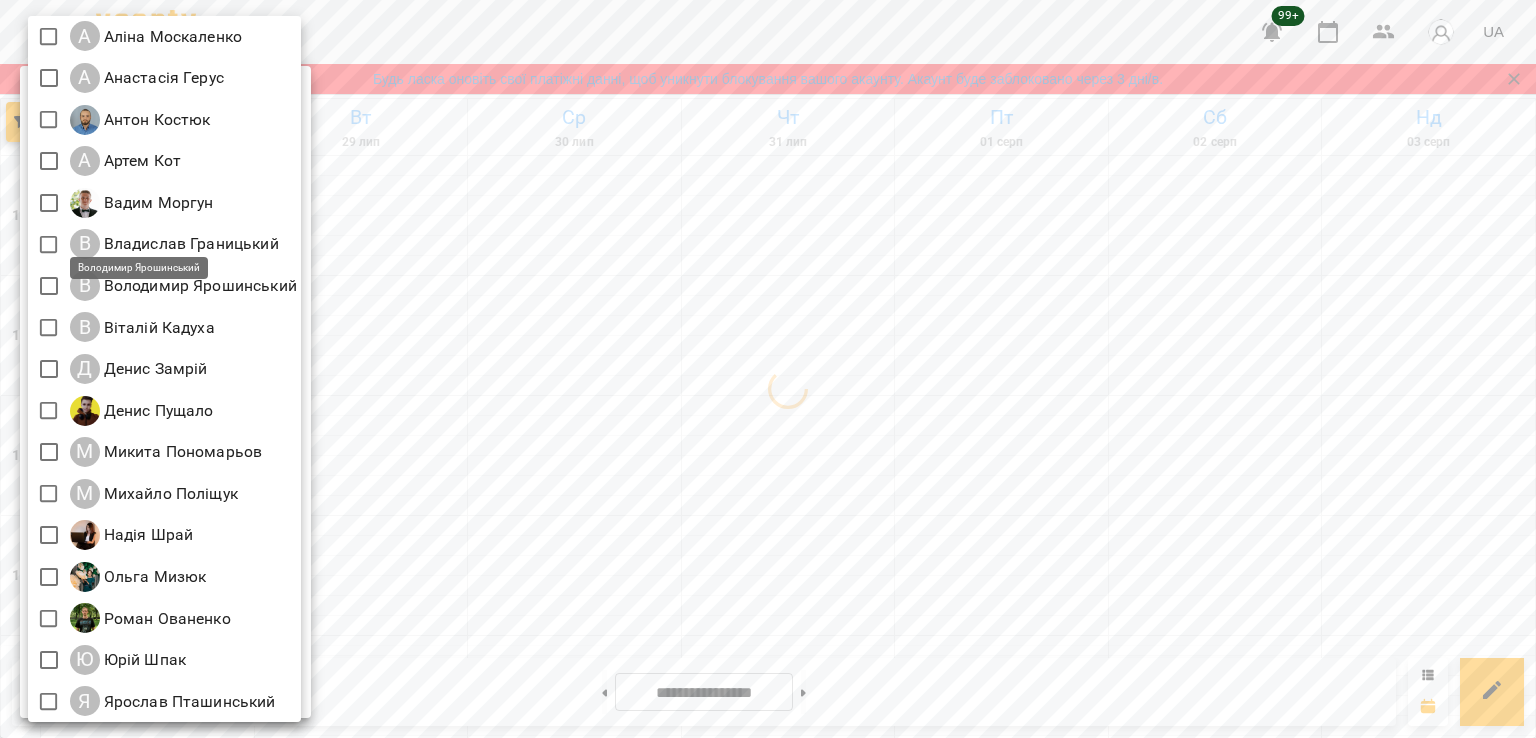 scroll, scrollTop: 129, scrollLeft: 0, axis: vertical 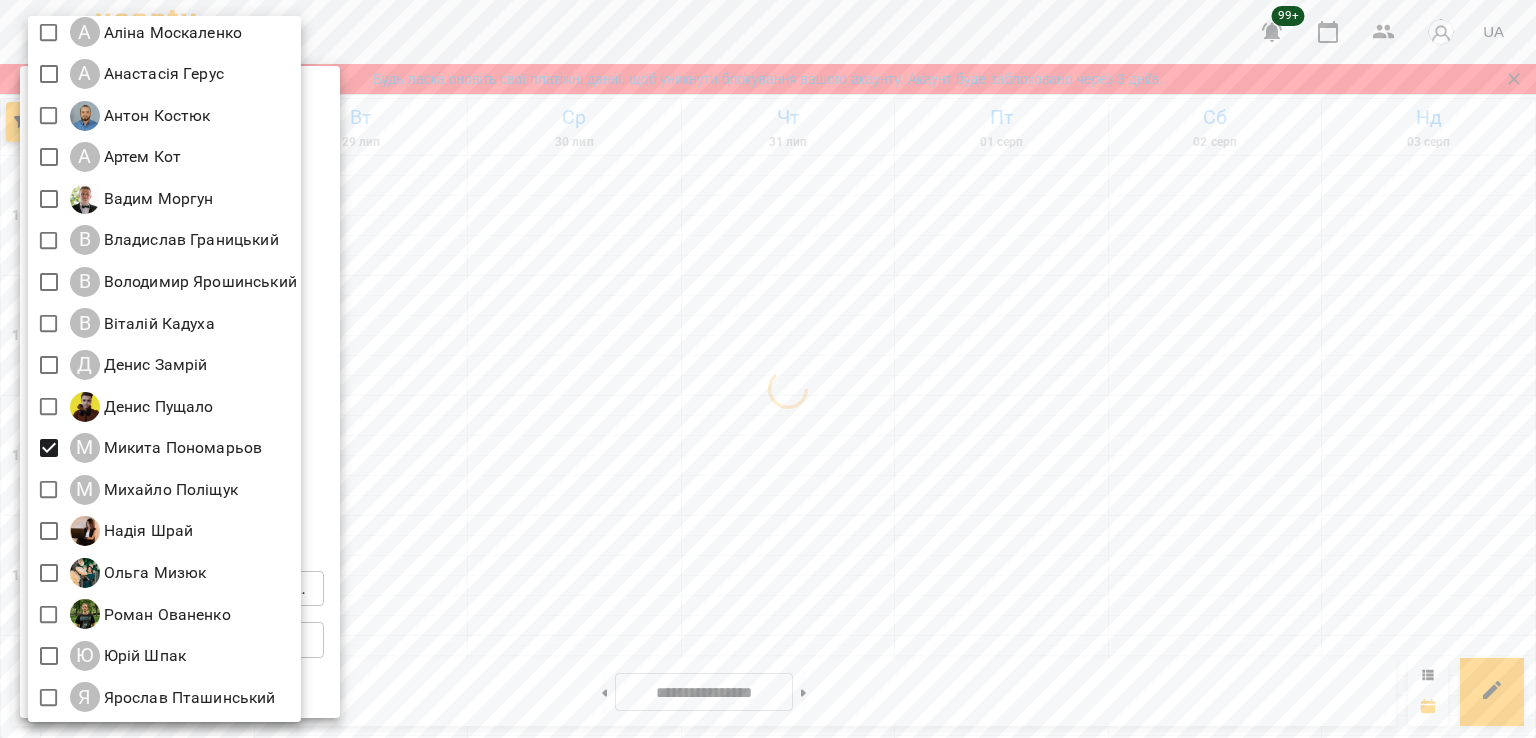 drag, startPoint x: 909, startPoint y: 437, endPoint x: 861, endPoint y: 438, distance: 48.010414 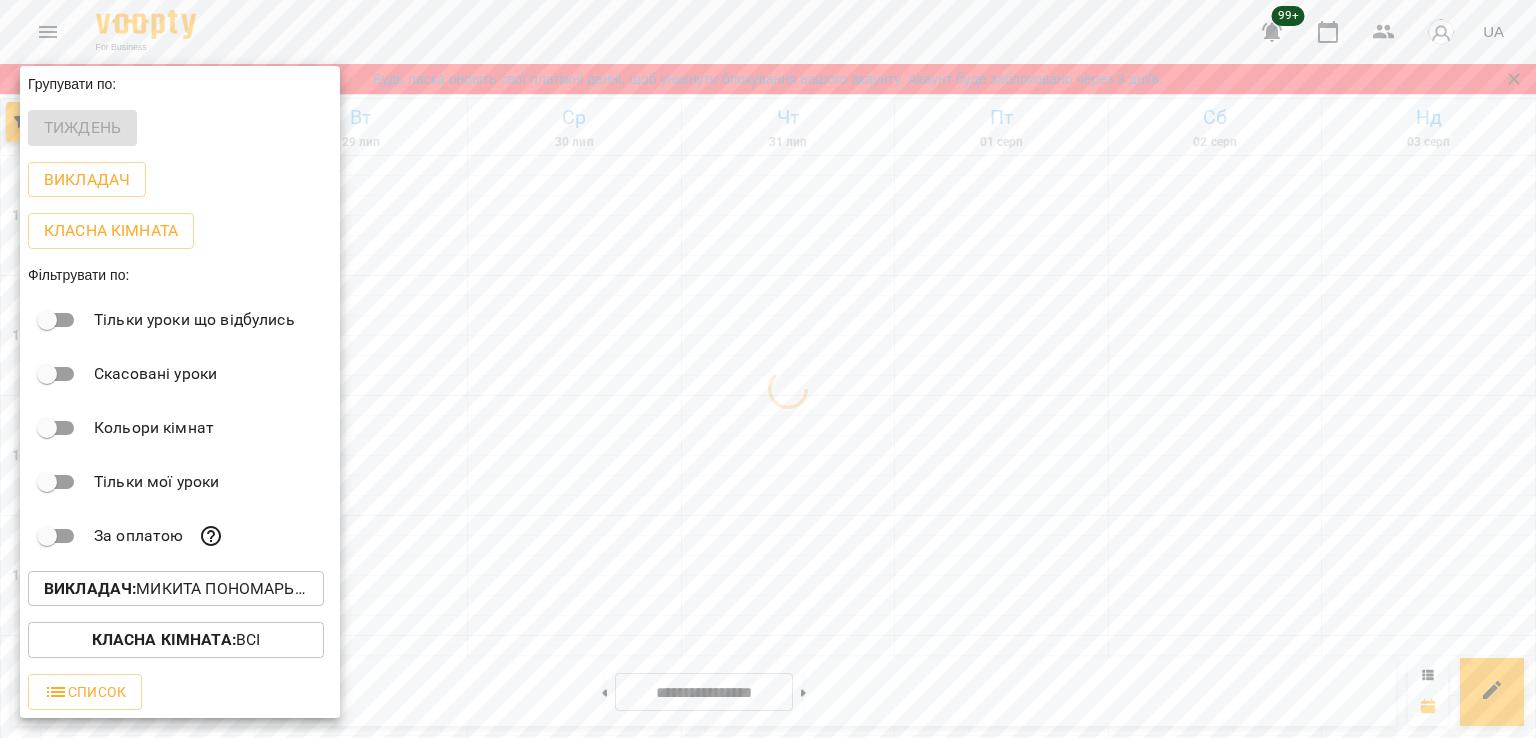 click at bounding box center (768, 369) 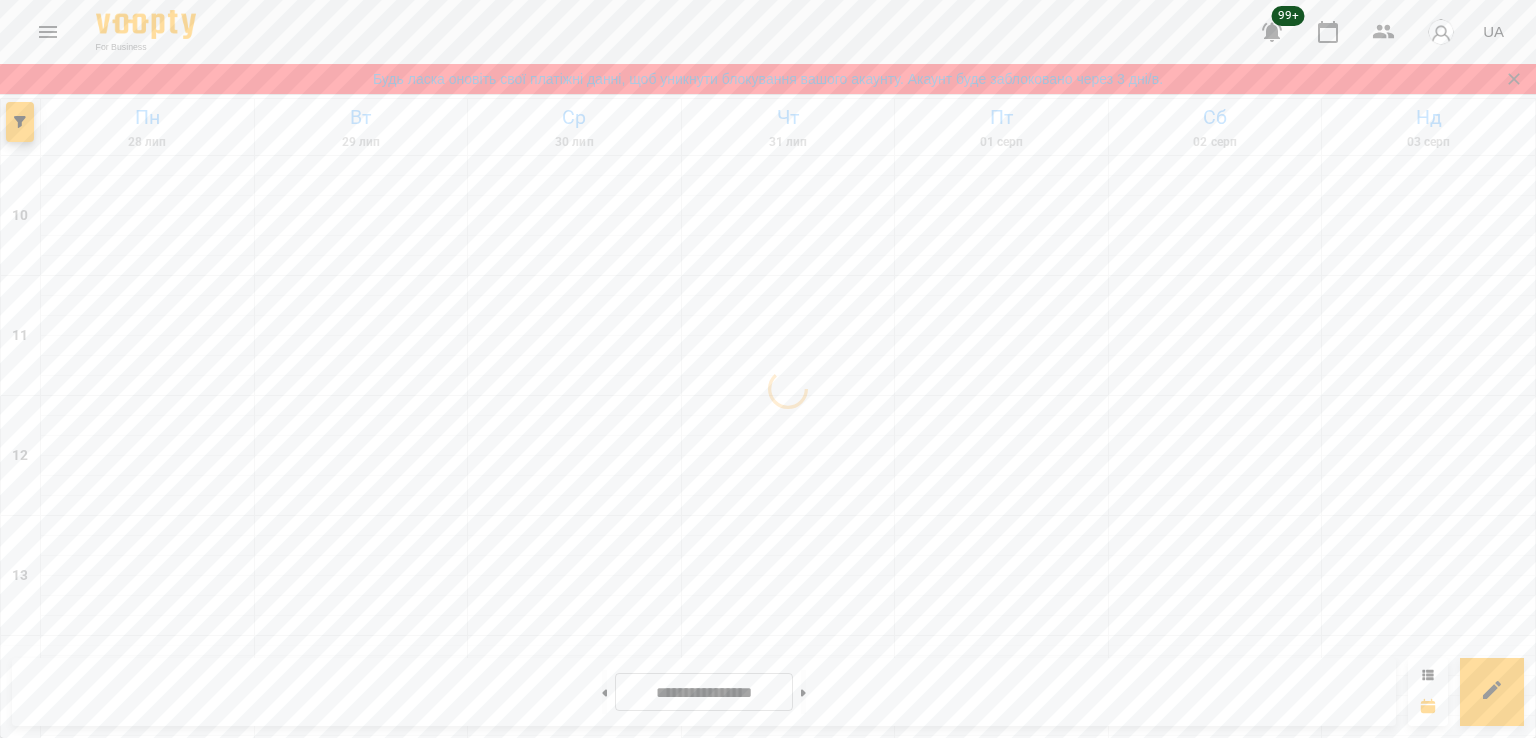 scroll, scrollTop: 800, scrollLeft: 0, axis: vertical 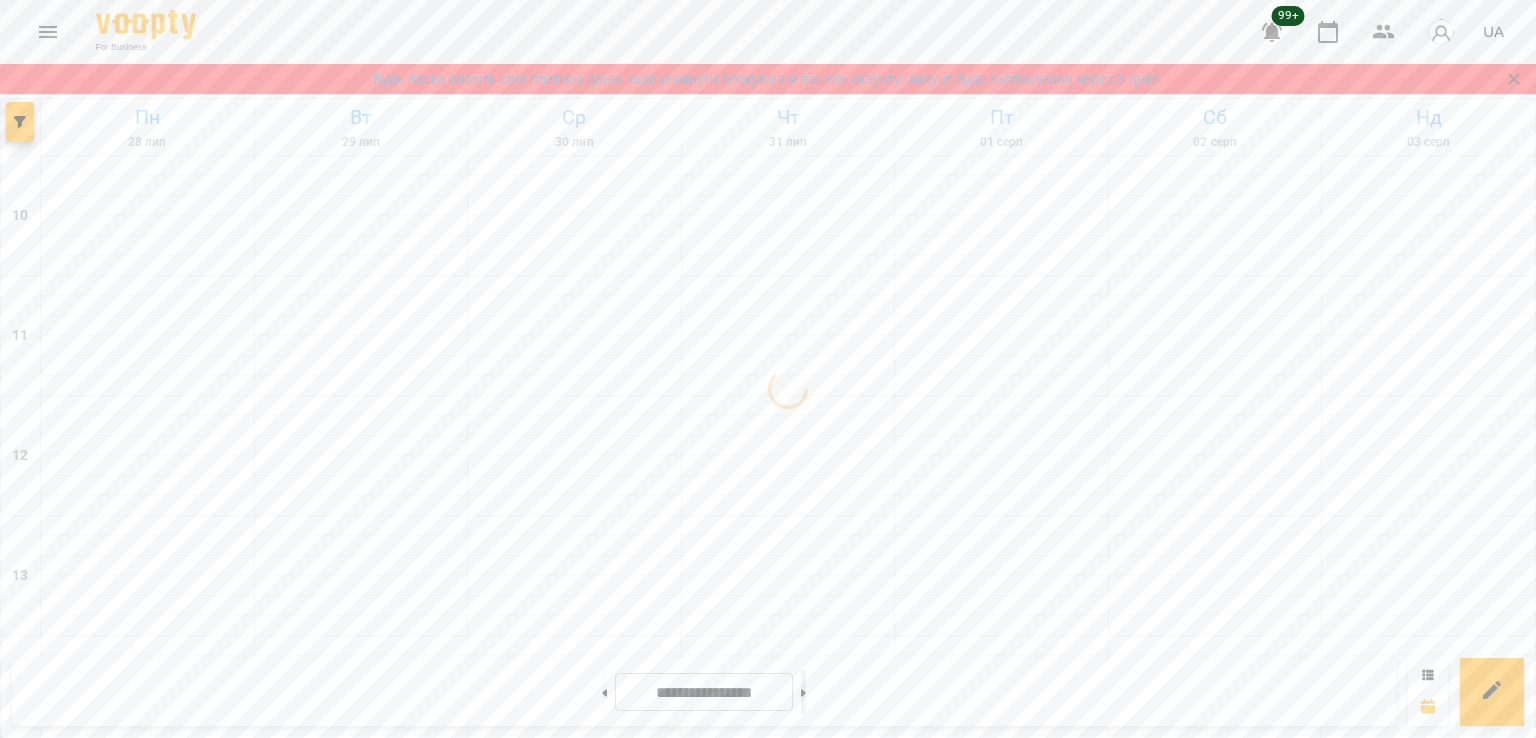 click at bounding box center (803, 692) 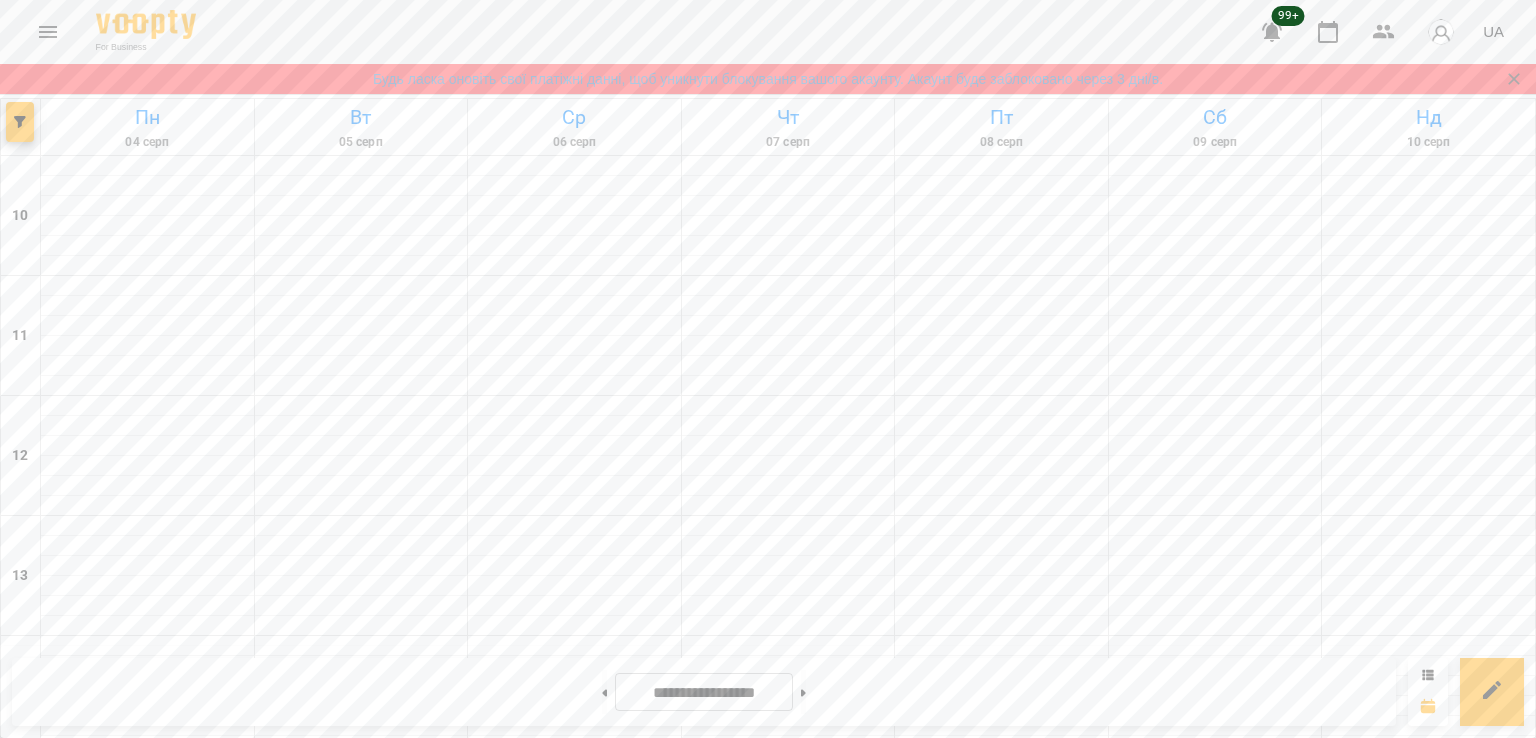 scroll, scrollTop: 768, scrollLeft: 0, axis: vertical 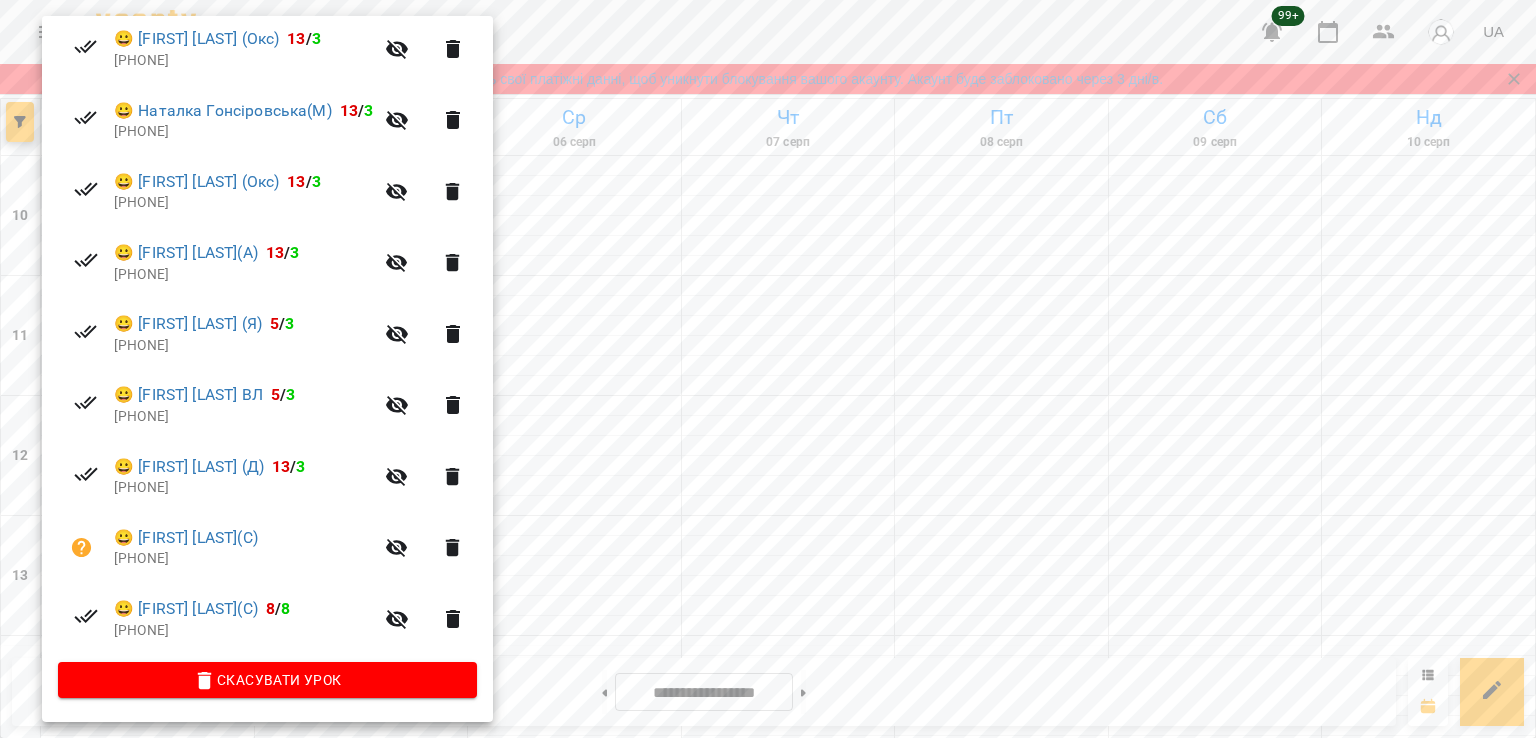 click at bounding box center [768, 369] 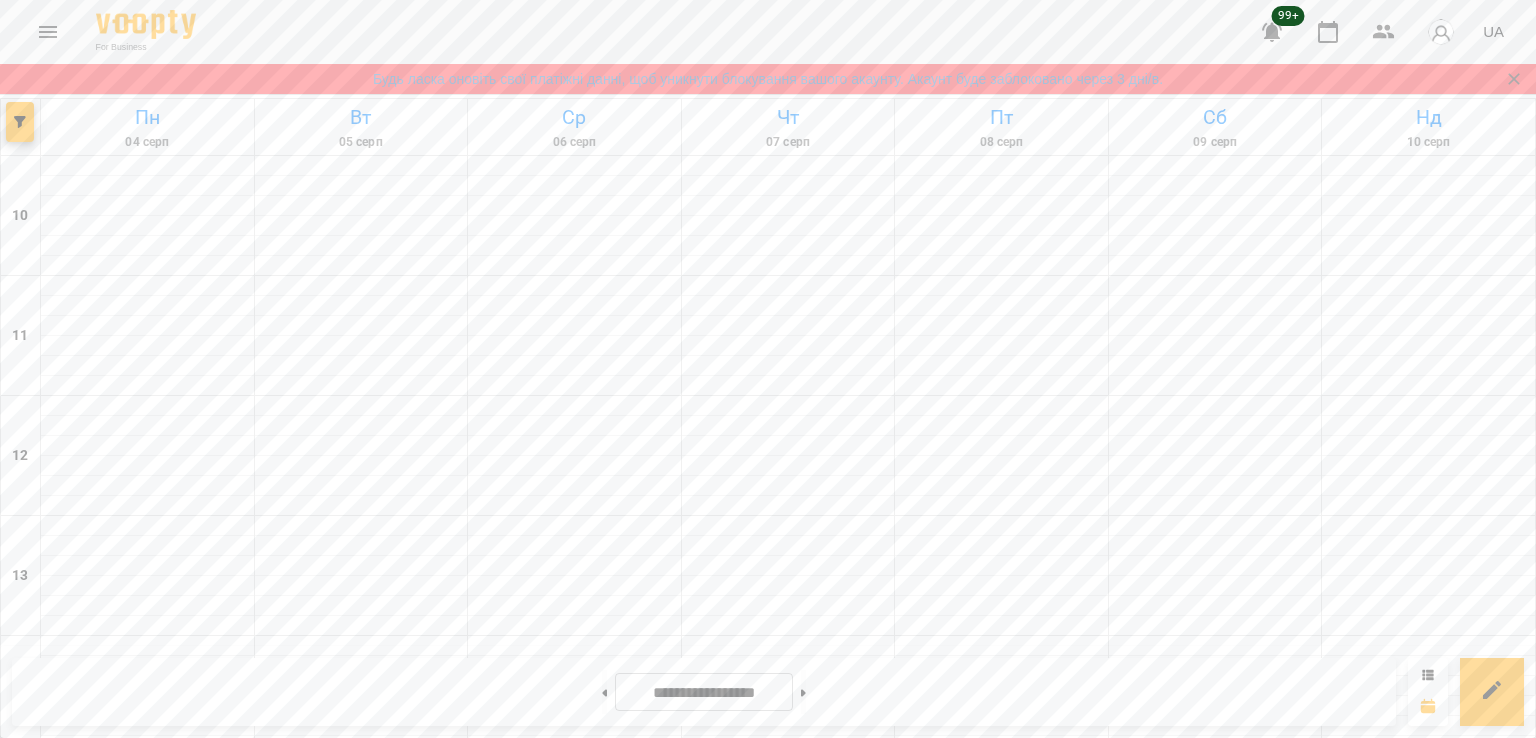 click on "13" at bounding box center (143, 1136) 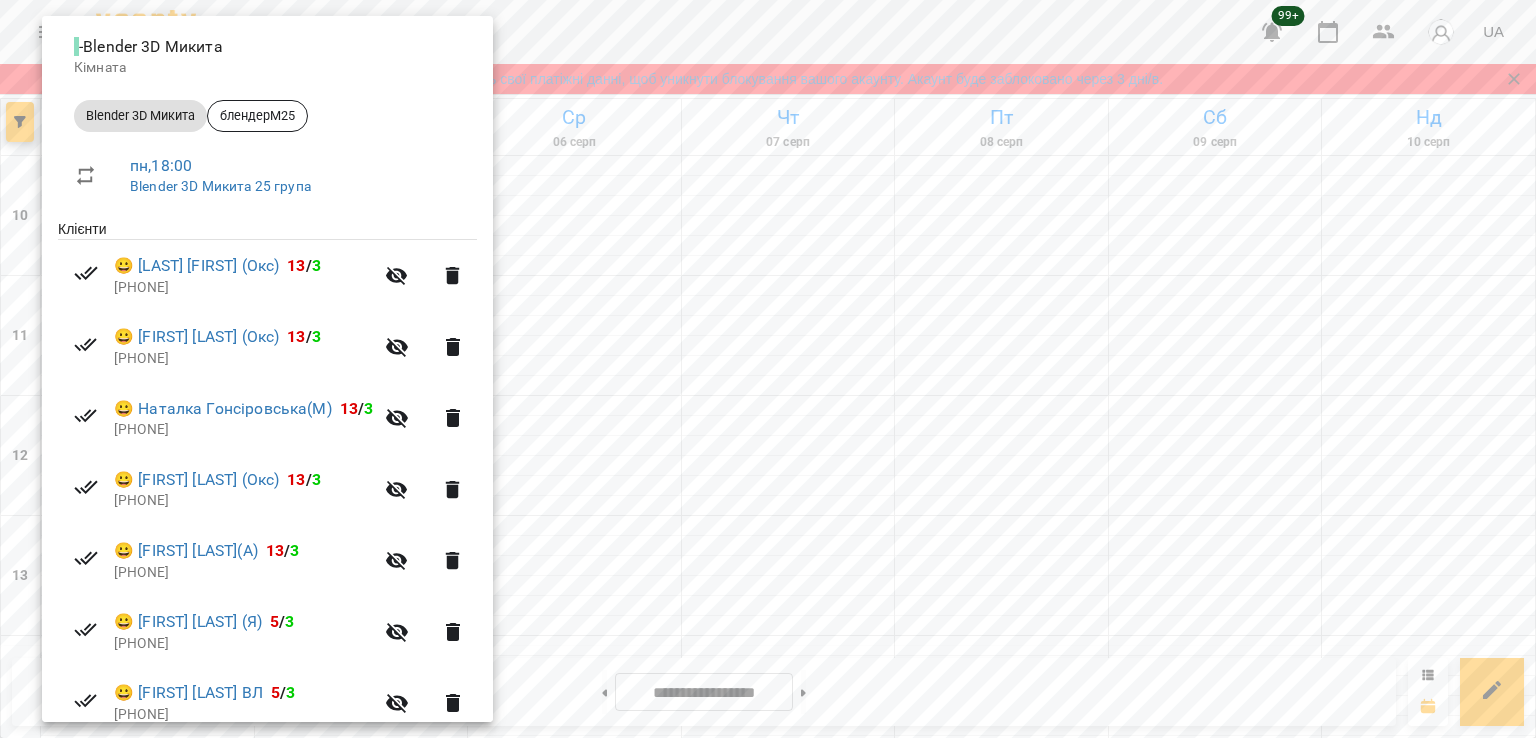 scroll, scrollTop: 527, scrollLeft: 0, axis: vertical 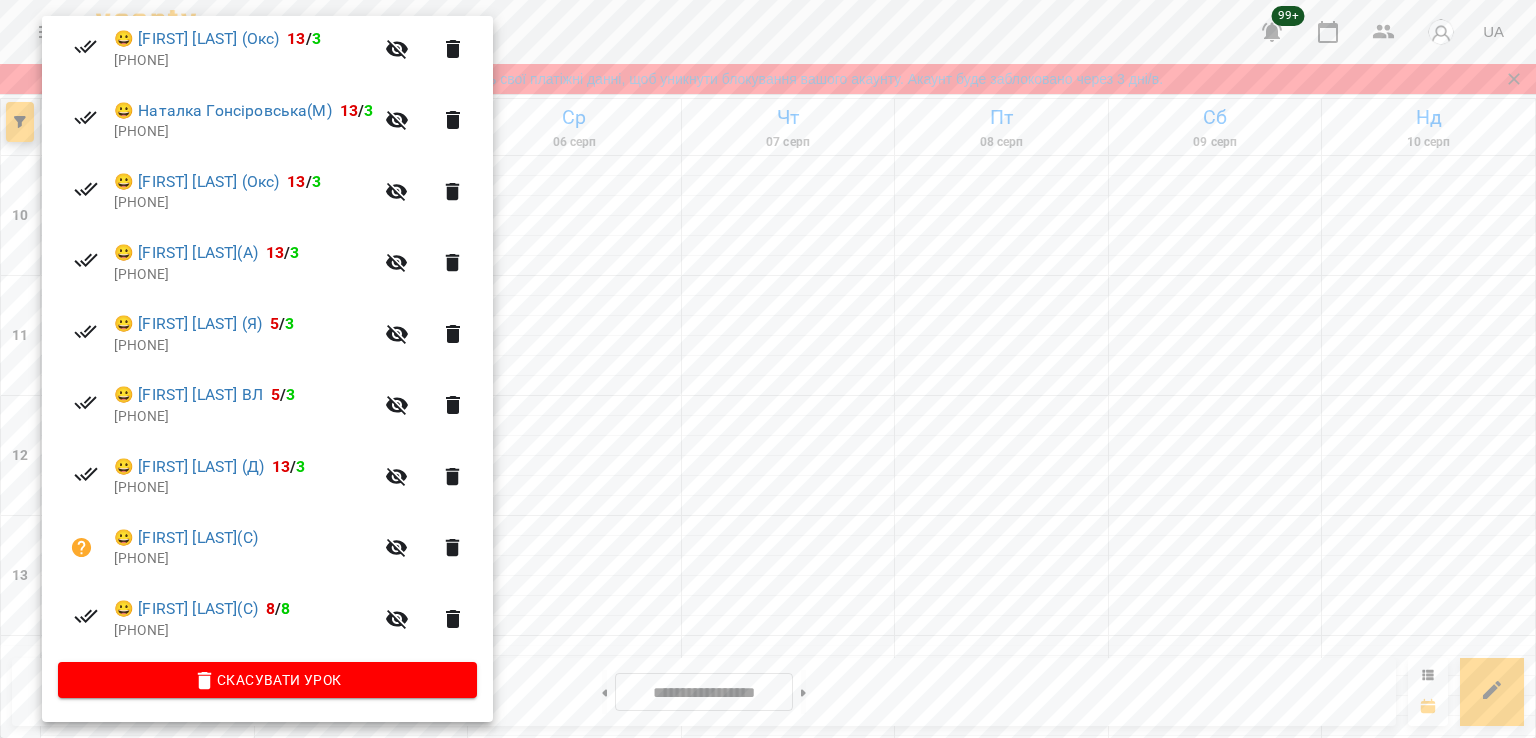 click at bounding box center [768, 369] 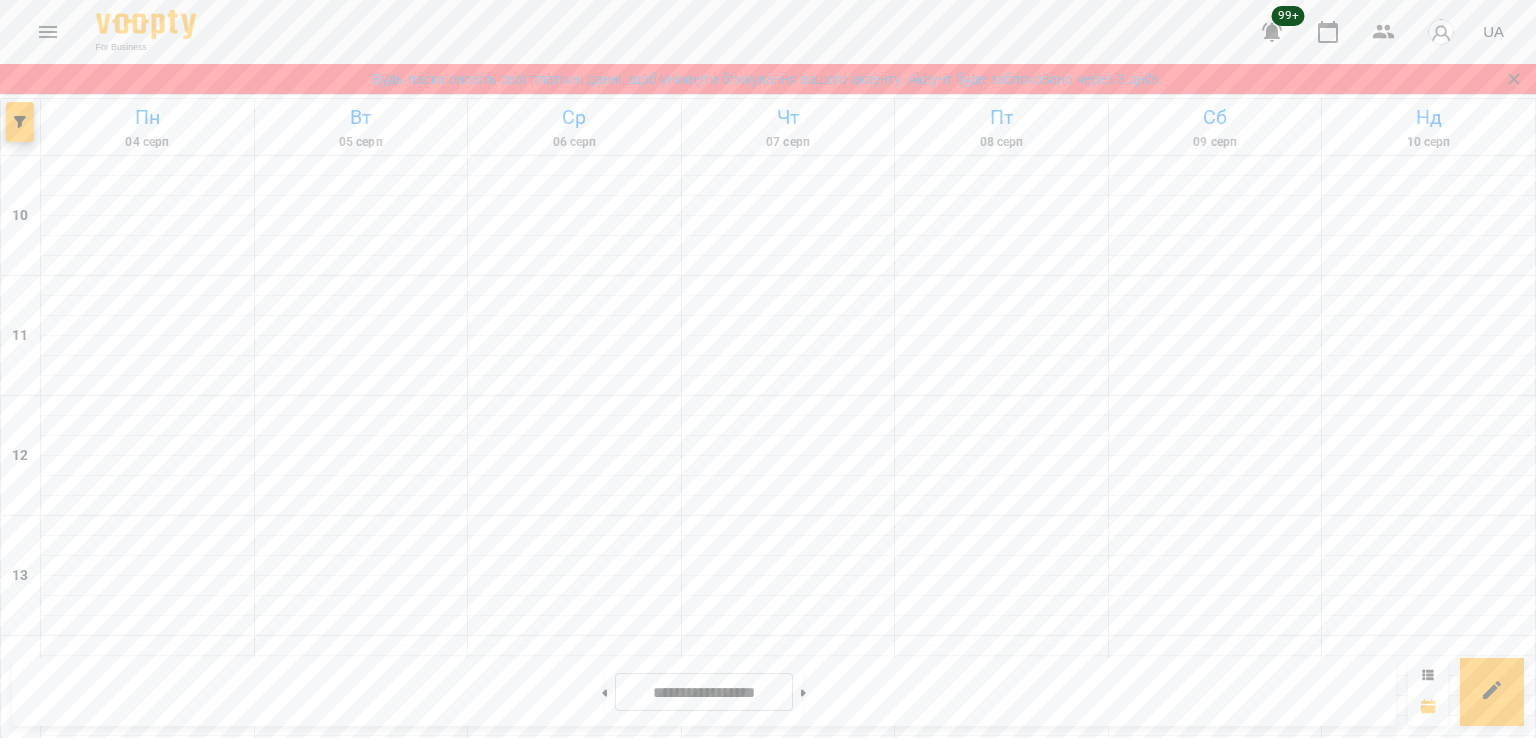click on "13" at bounding box center (143, 1144) 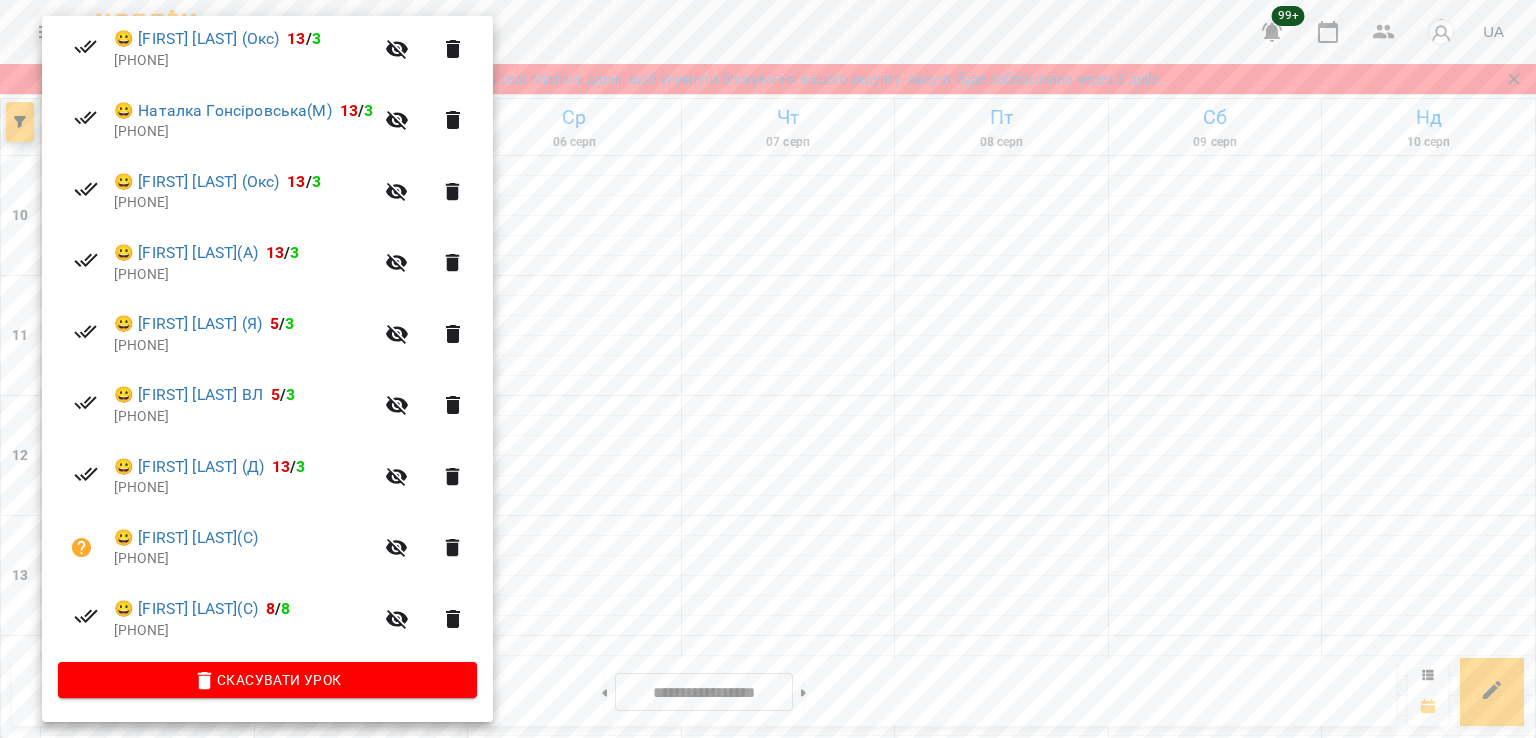 scroll, scrollTop: 527, scrollLeft: 0, axis: vertical 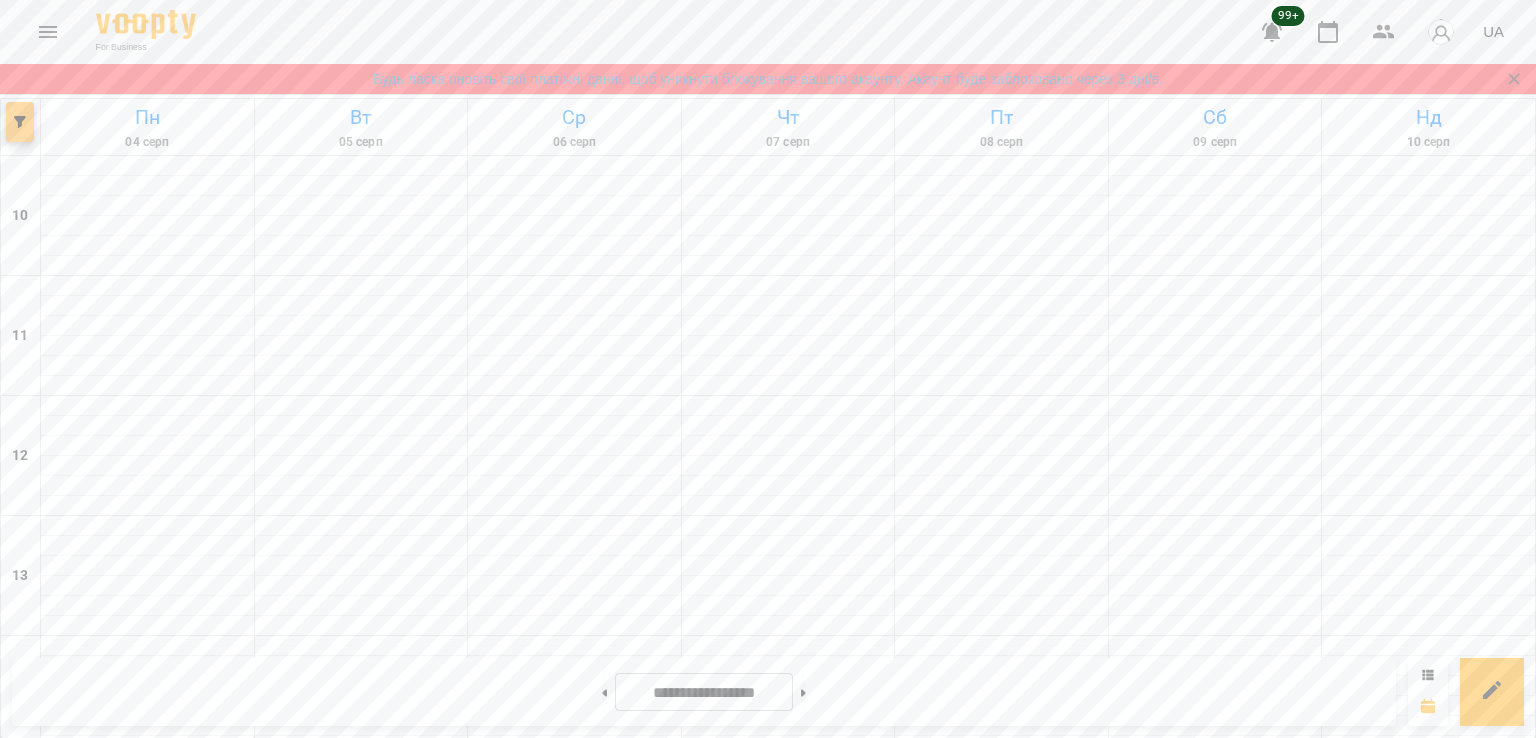click 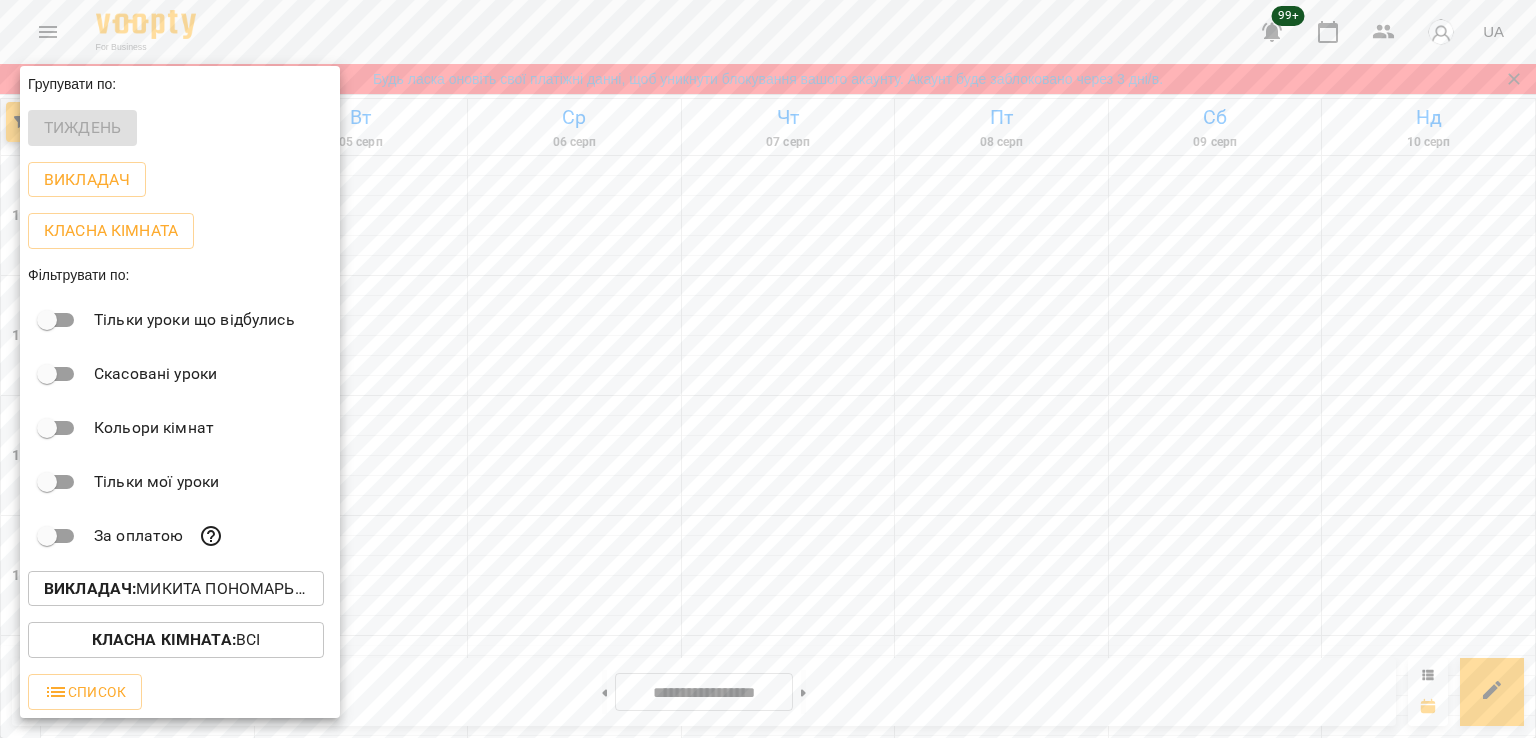 click on "Викладач :  [FIRST] [LAST]" at bounding box center [176, 589] 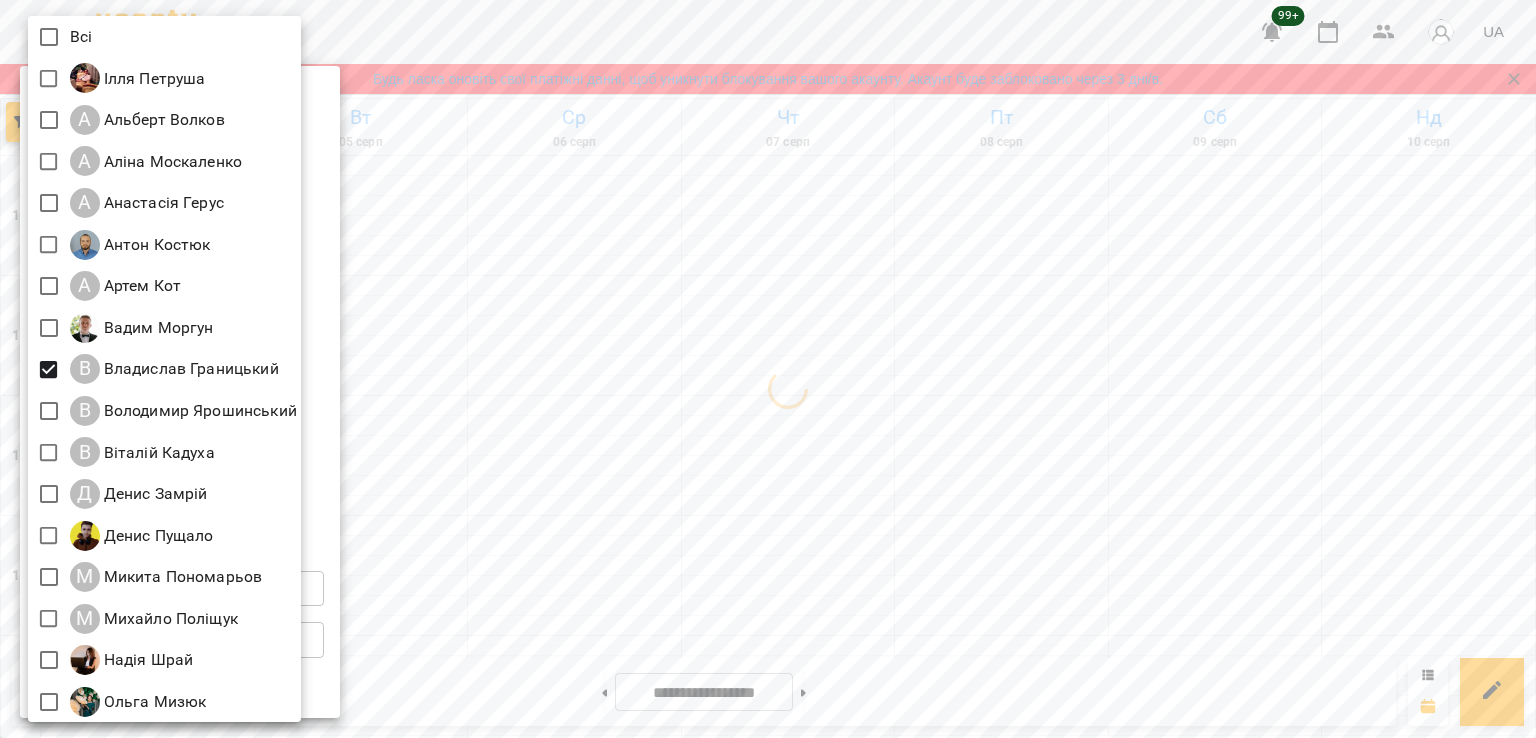 drag, startPoint x: 761, startPoint y: 401, endPoint x: 842, endPoint y: 389, distance: 81.88406 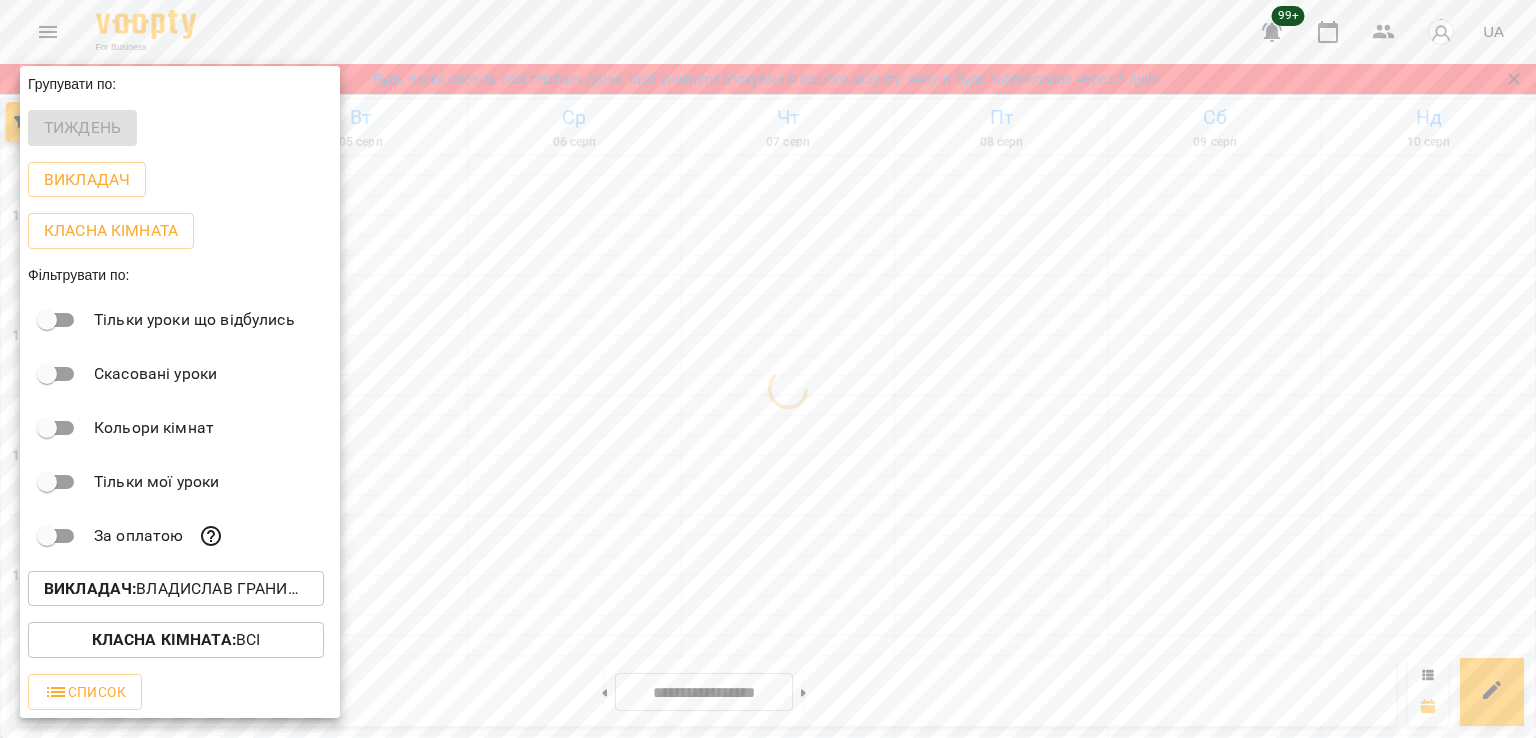 click at bounding box center (768, 369) 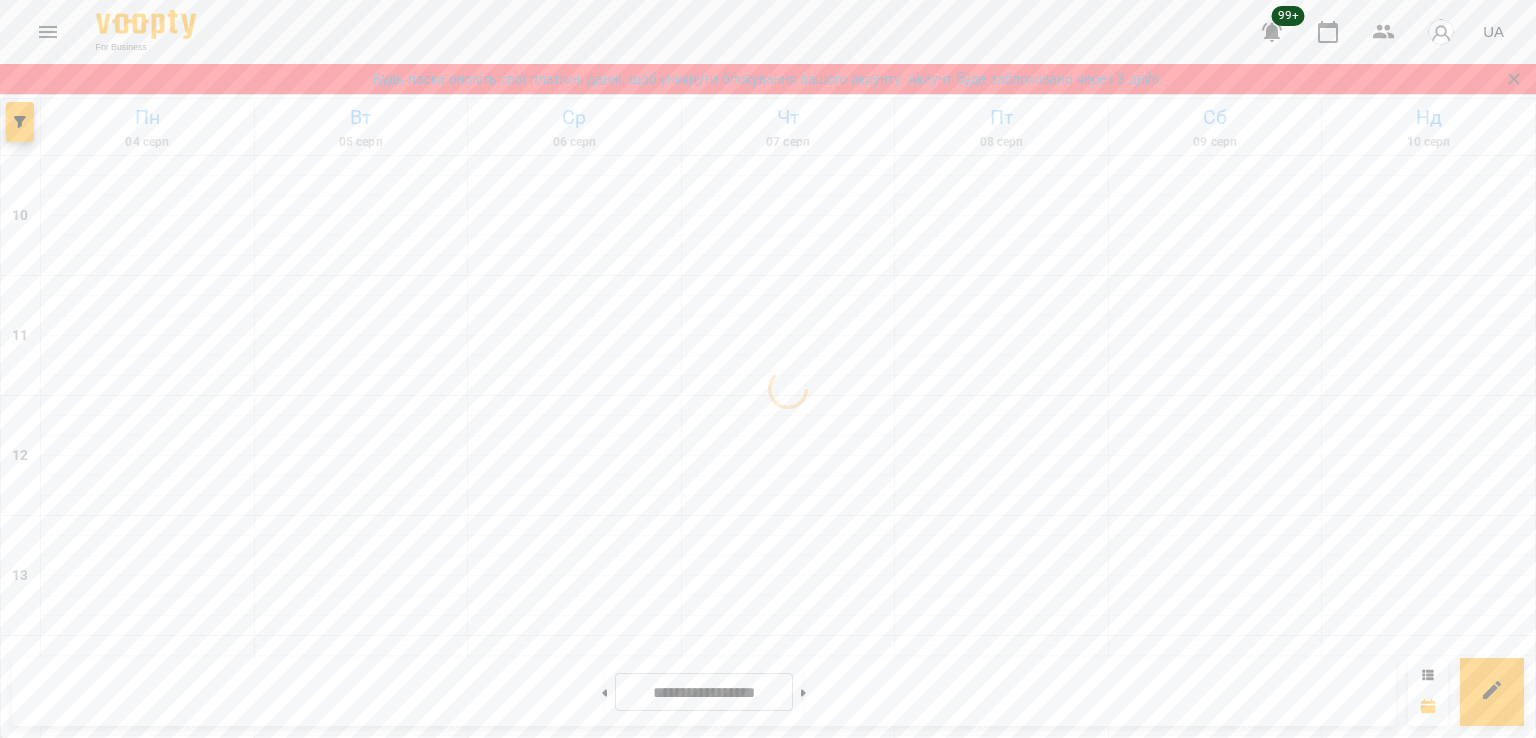 scroll, scrollTop: 968, scrollLeft: 0, axis: vertical 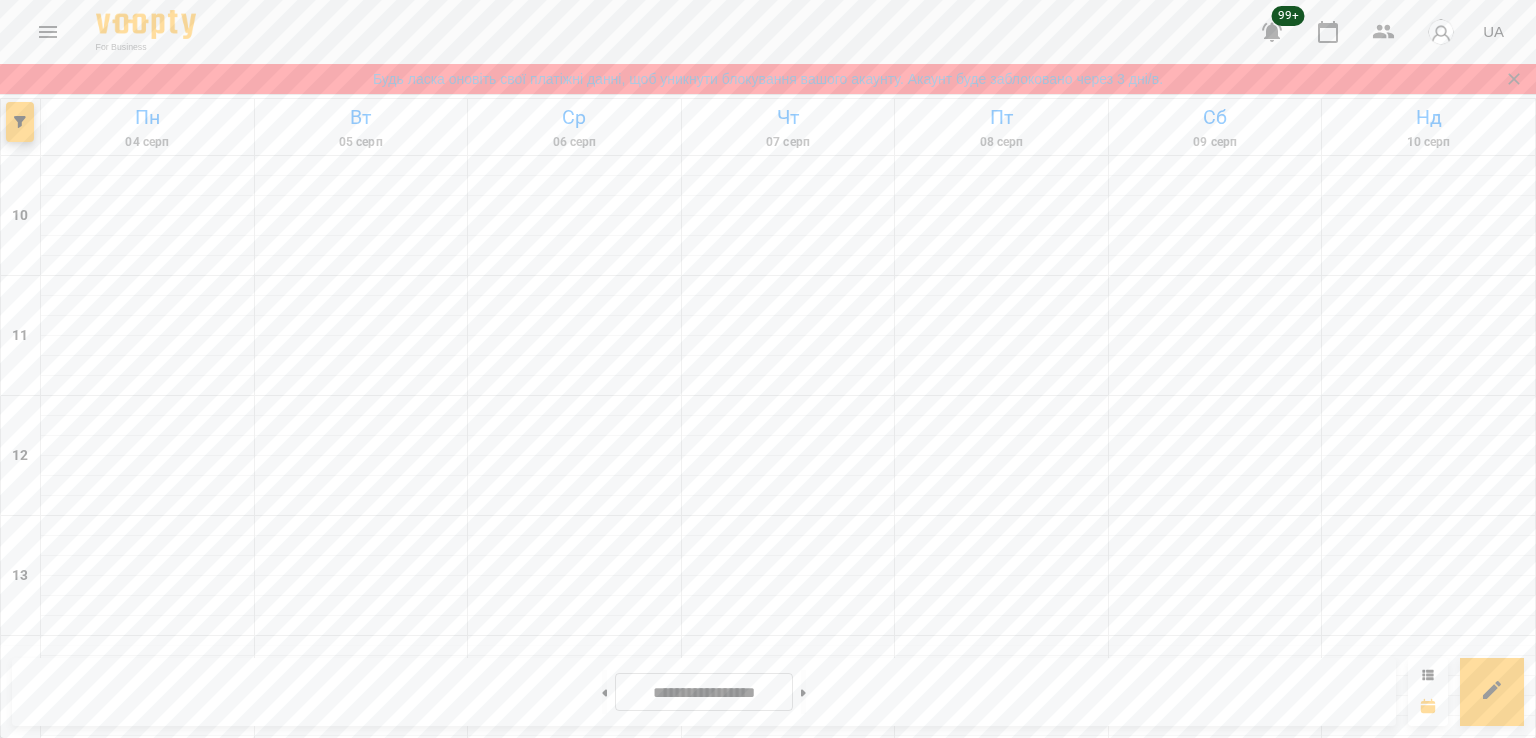 click on "13" at bounding box center (143, 1024) 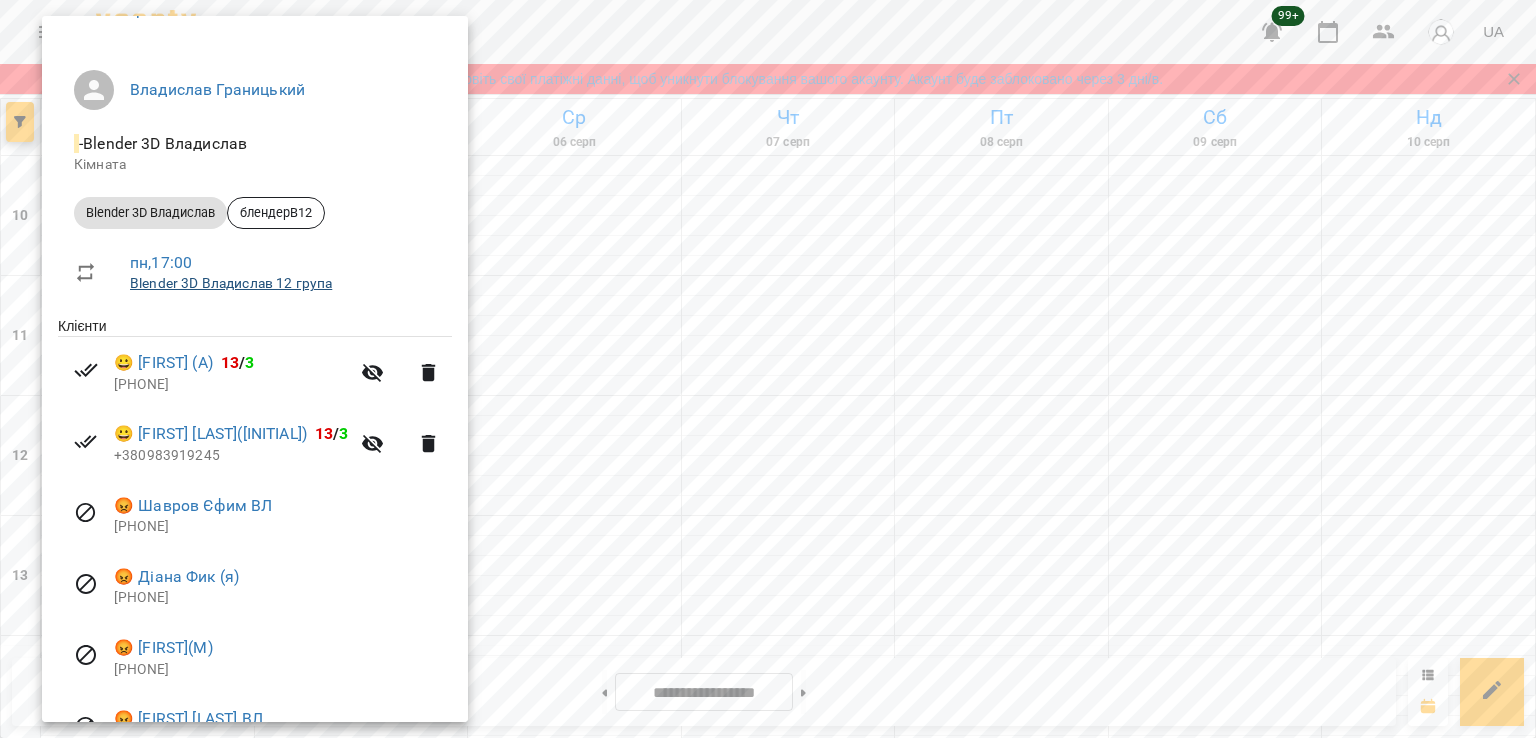 scroll, scrollTop: 313, scrollLeft: 0, axis: vertical 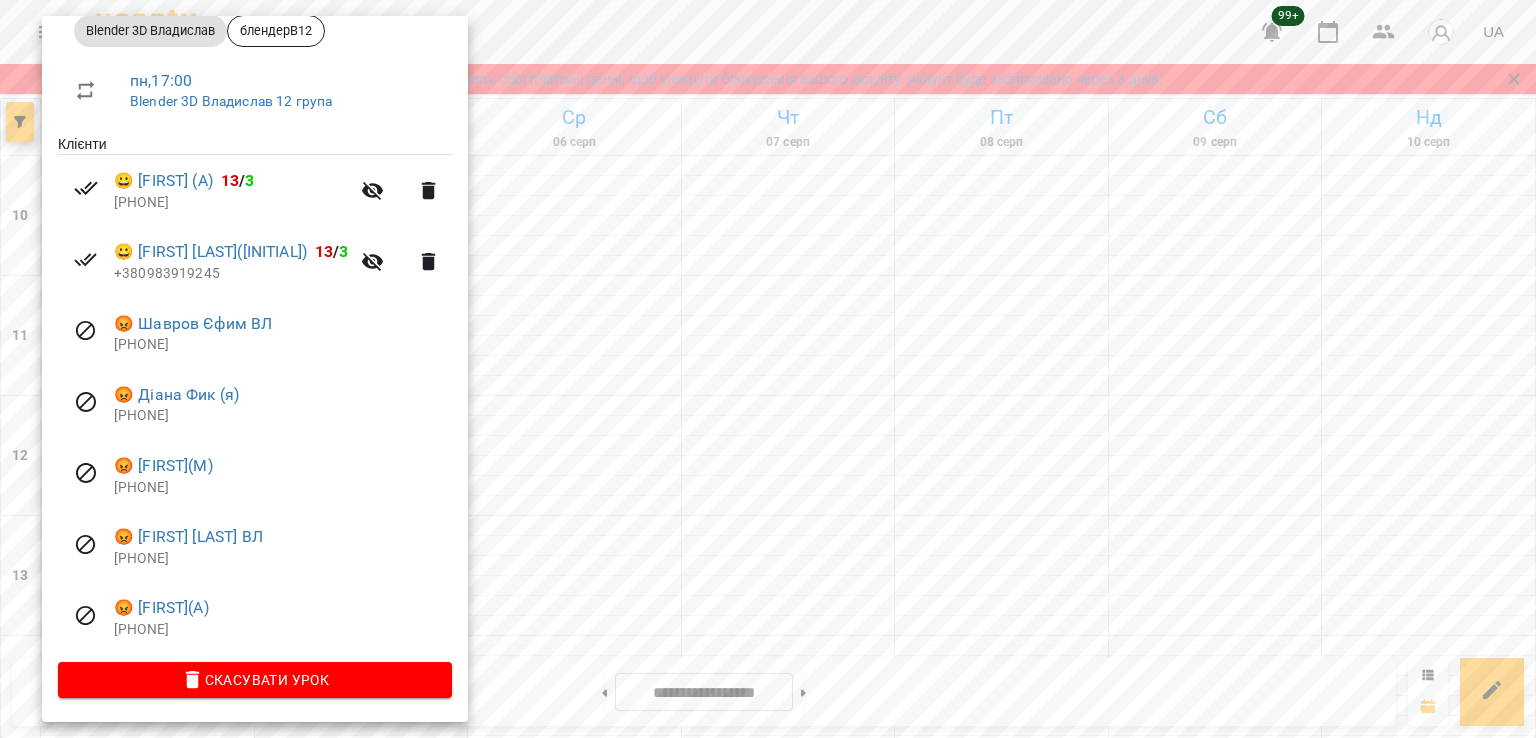 click at bounding box center (768, 369) 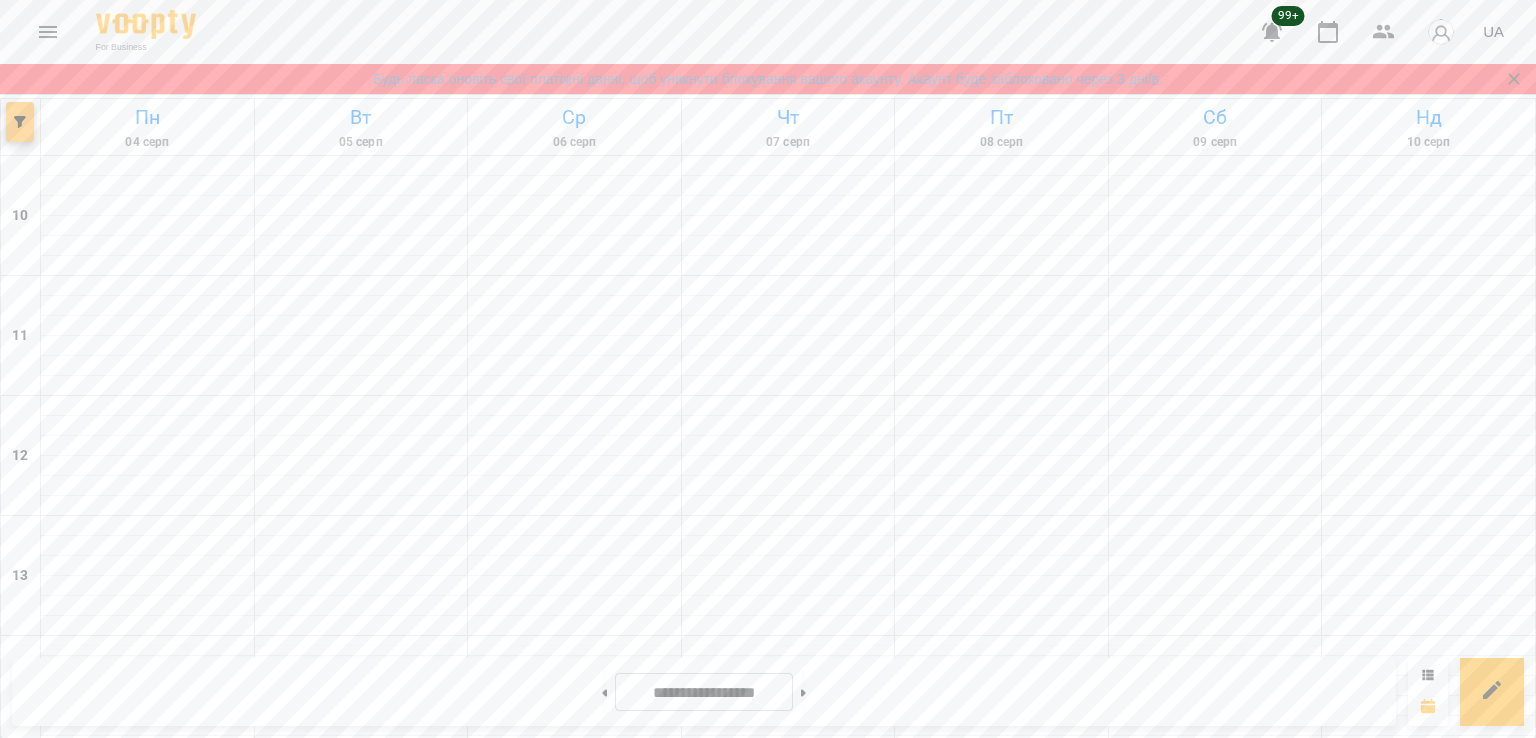 click at bounding box center (20, 122) 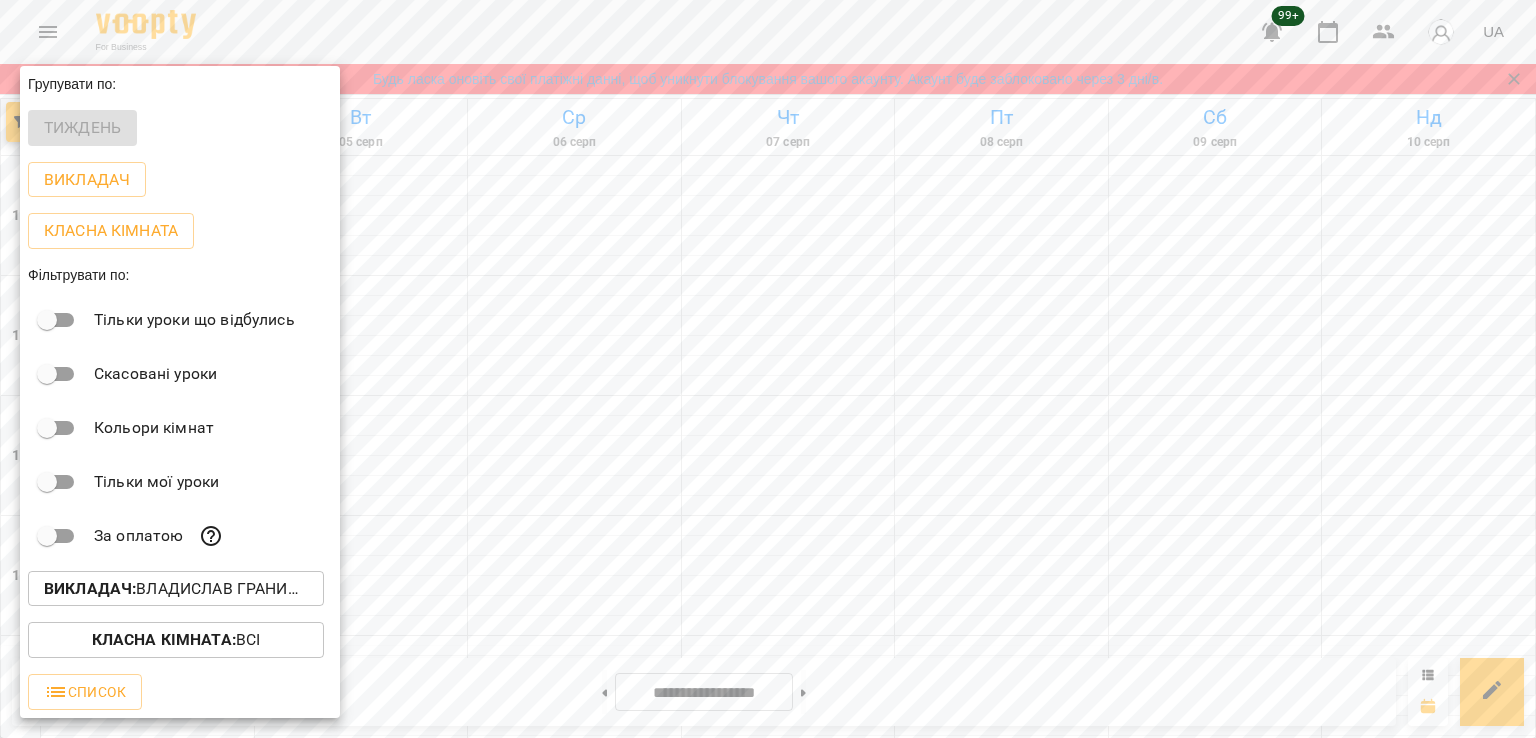 click on "Викладач :  Владислав Границький" at bounding box center (176, 589) 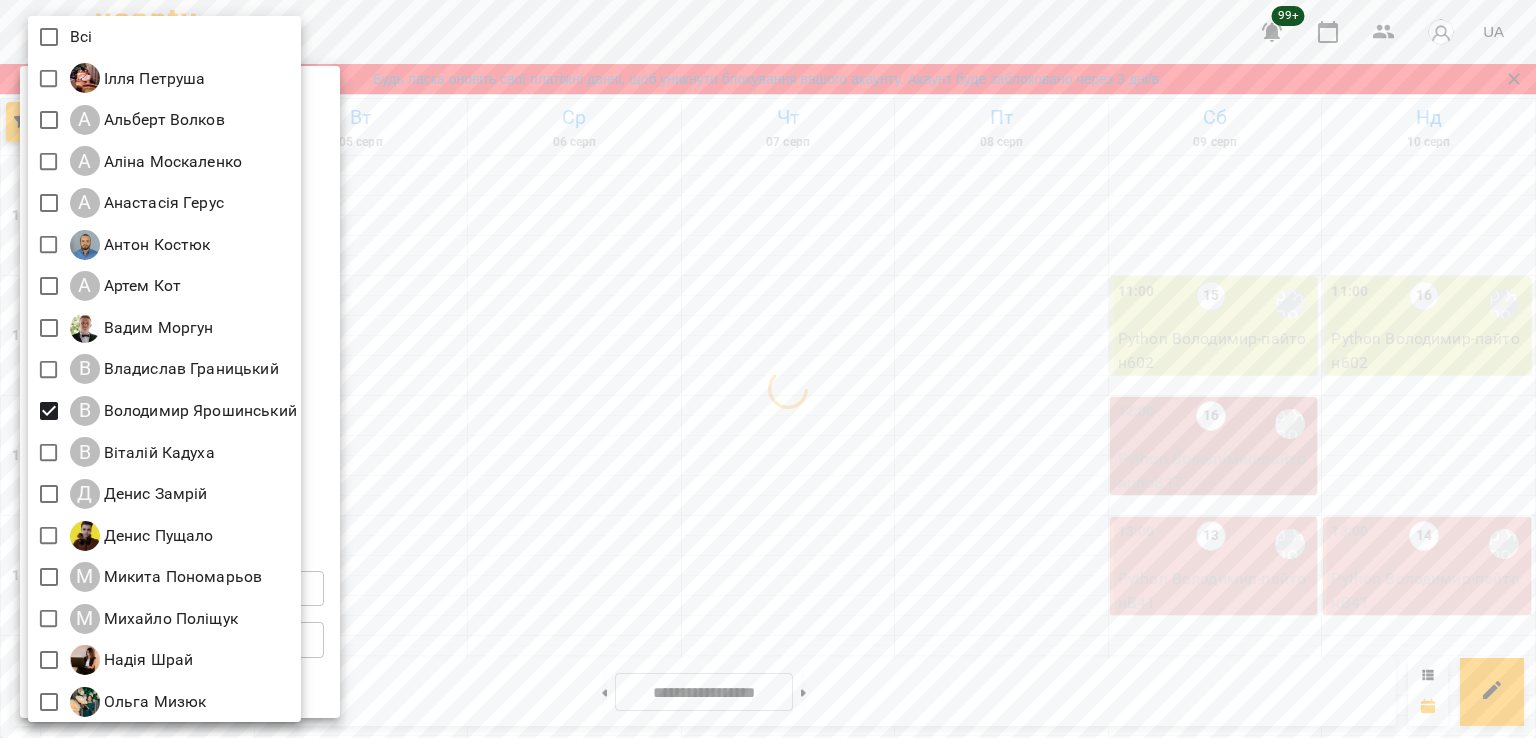 click at bounding box center [768, 369] 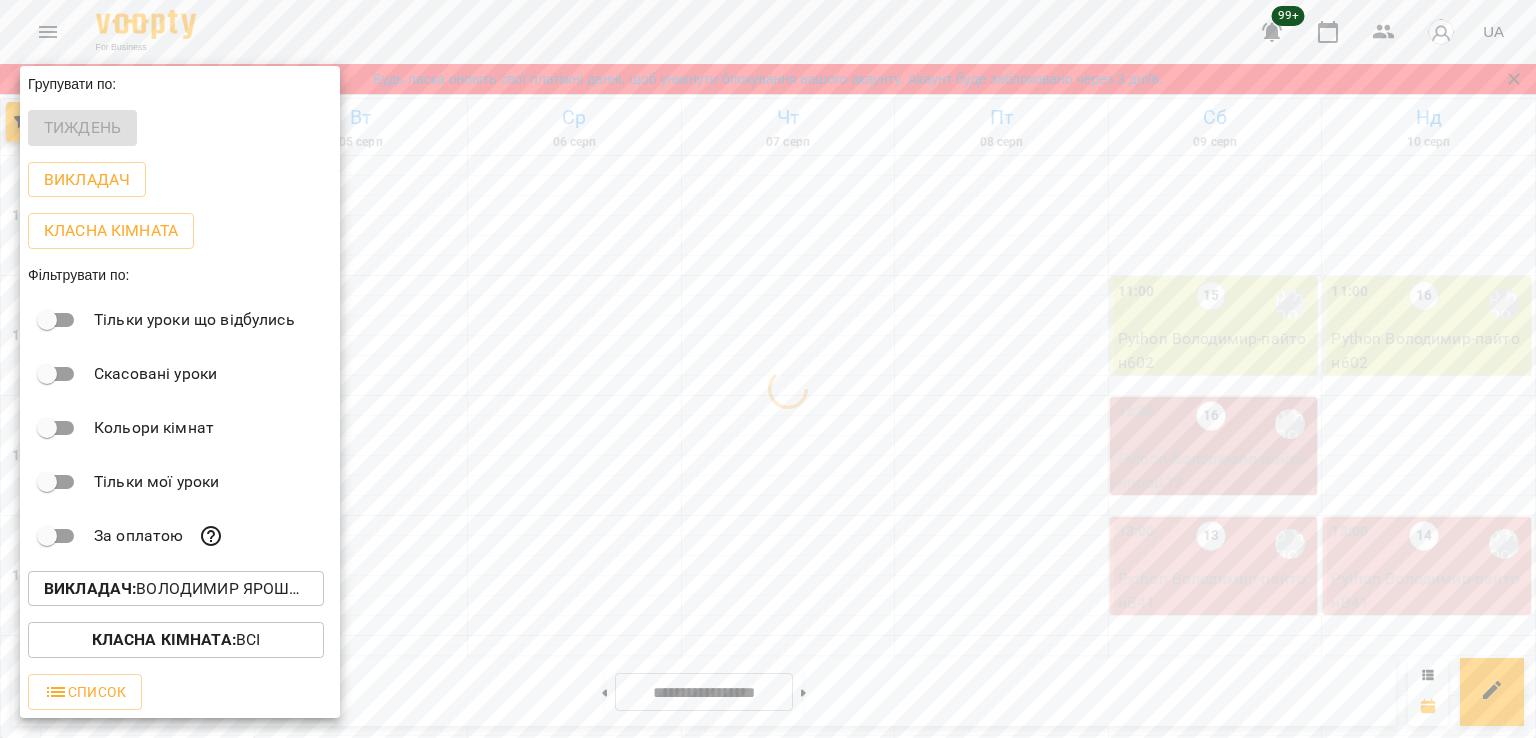 click at bounding box center [768, 369] 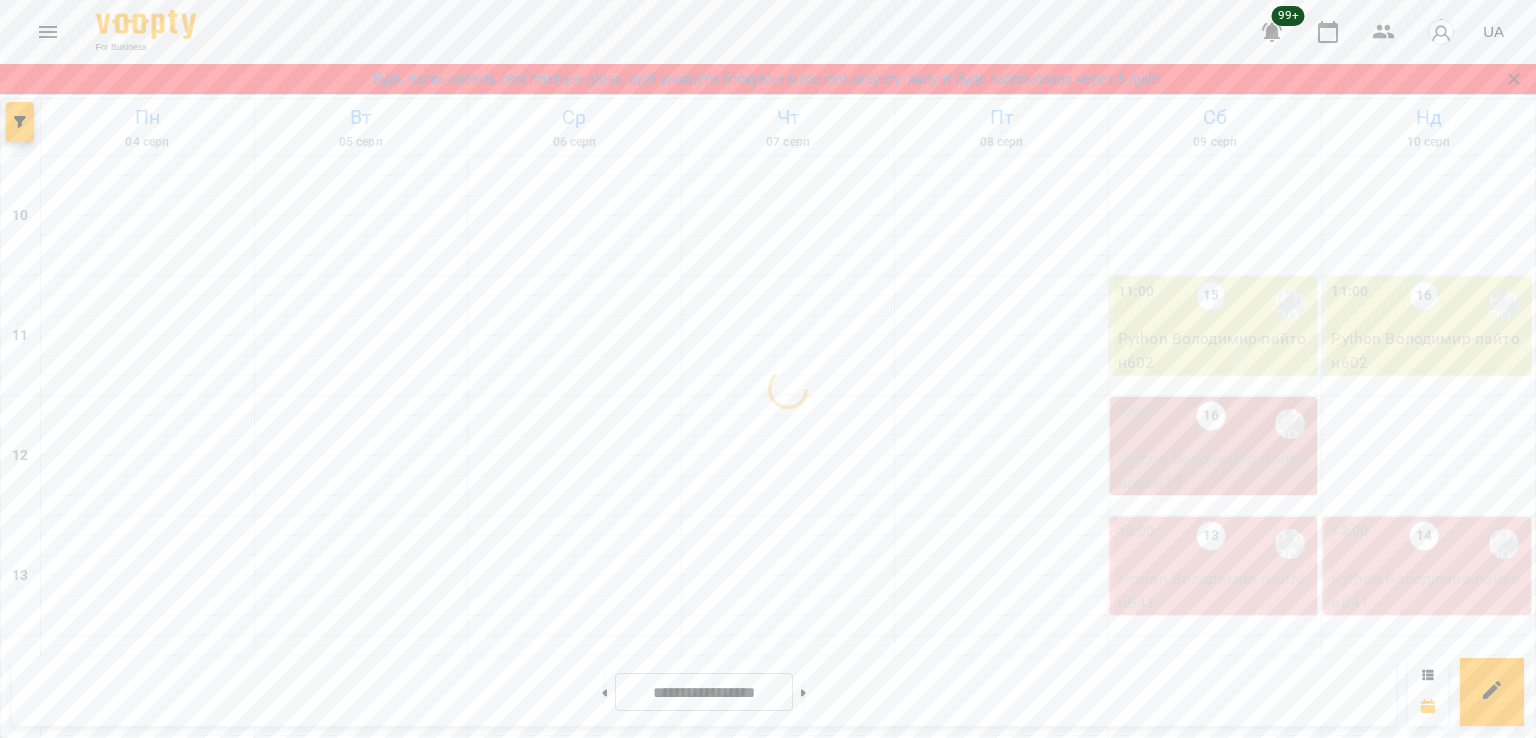 scroll, scrollTop: 868, scrollLeft: 0, axis: vertical 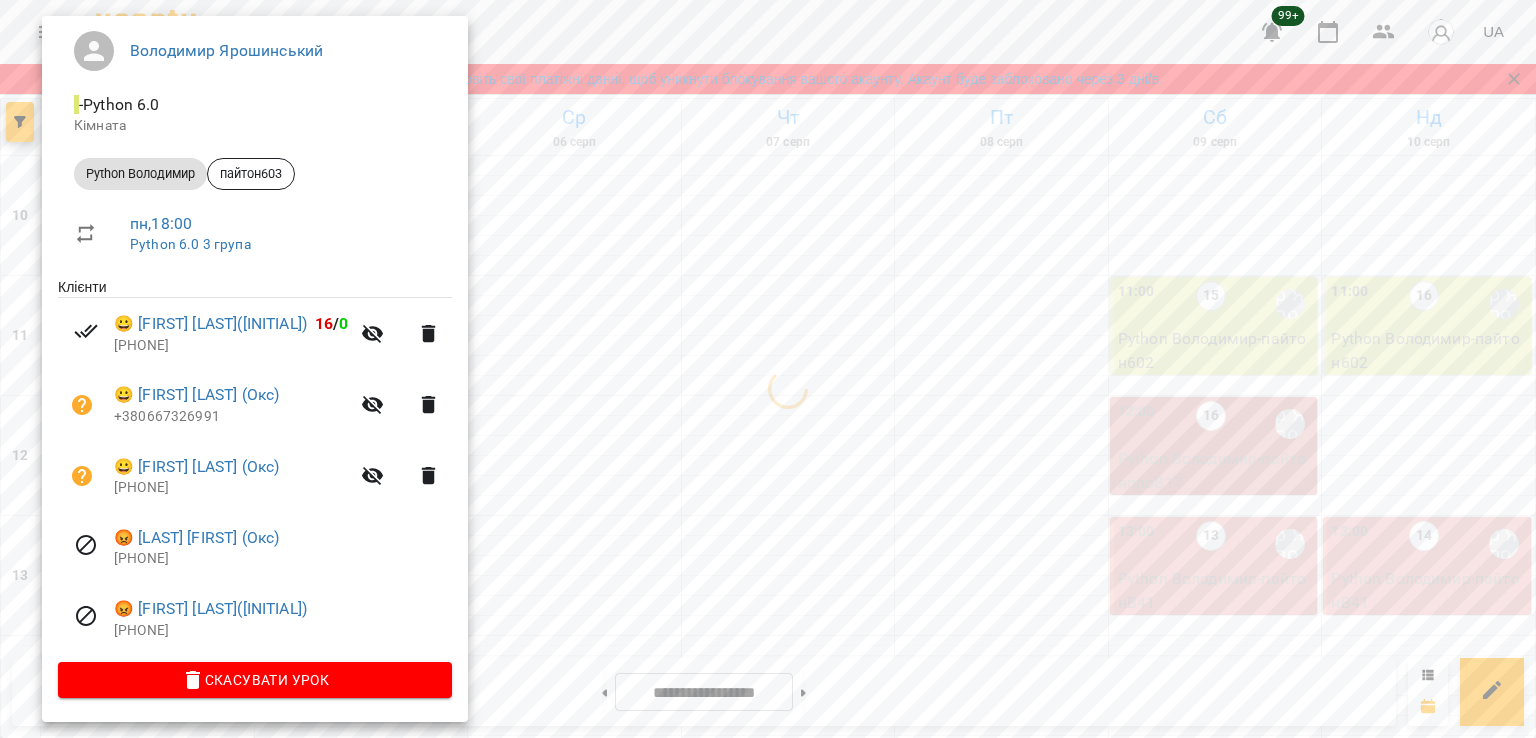 click at bounding box center (768, 369) 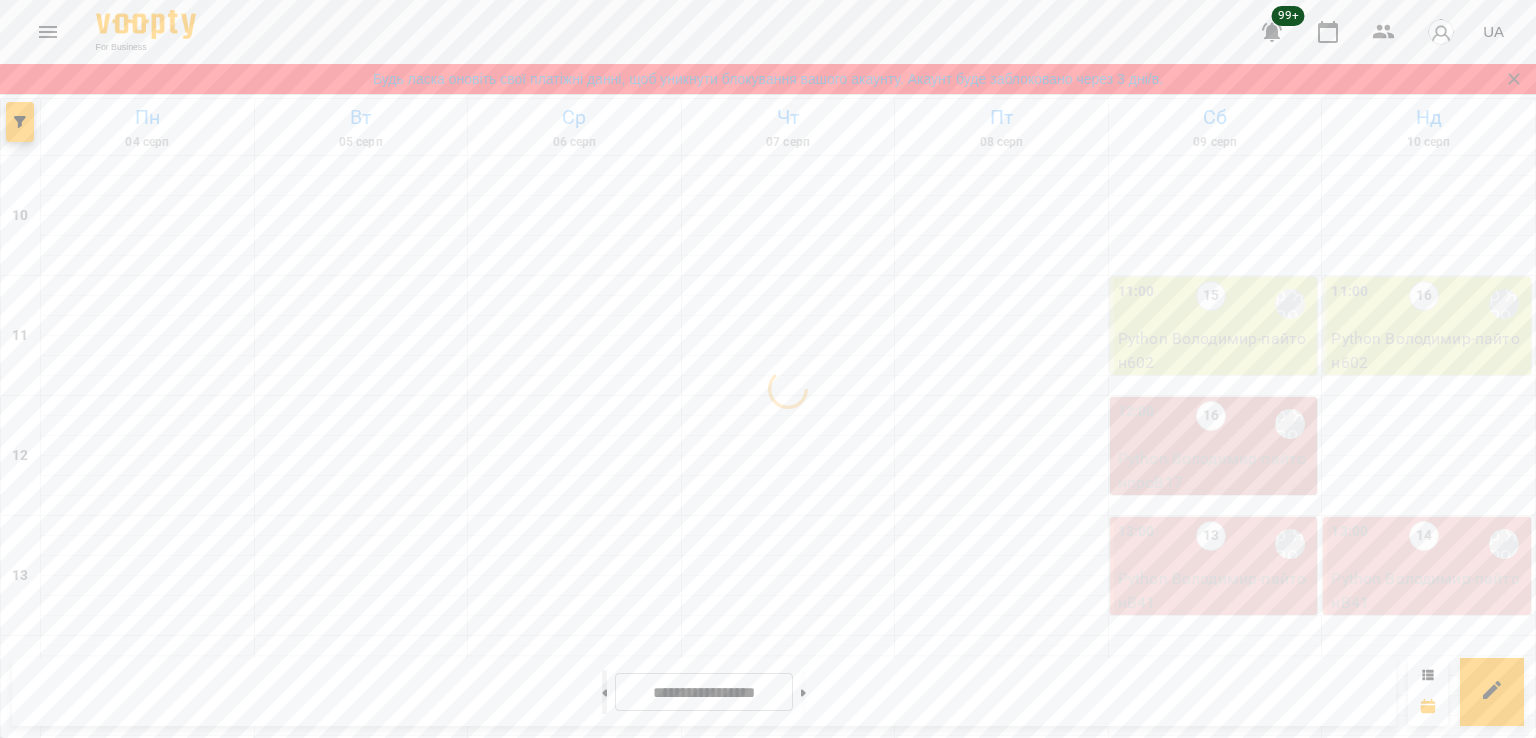 click at bounding box center [604, 692] 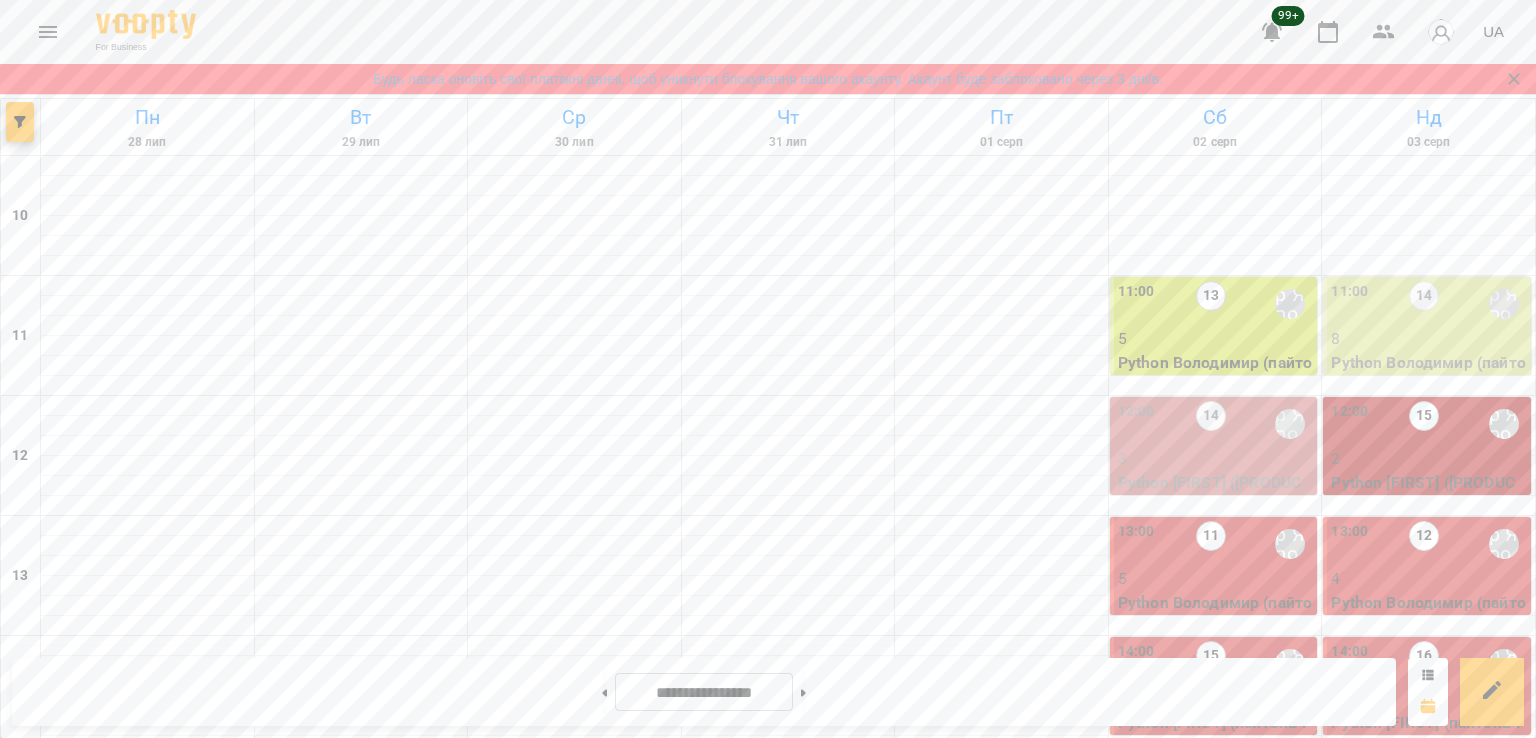 click on "5" at bounding box center [1002, 1179] 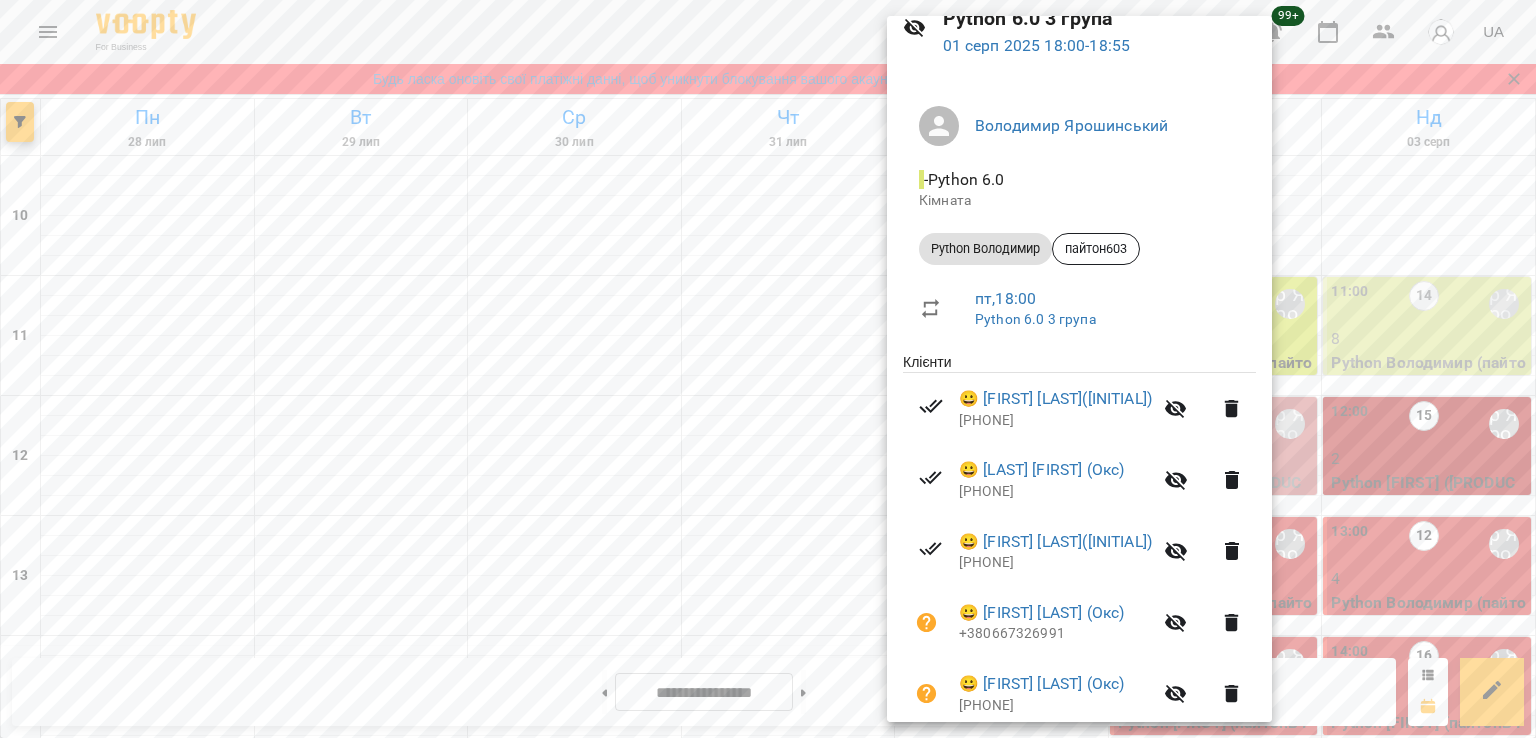 scroll, scrollTop: 171, scrollLeft: 0, axis: vertical 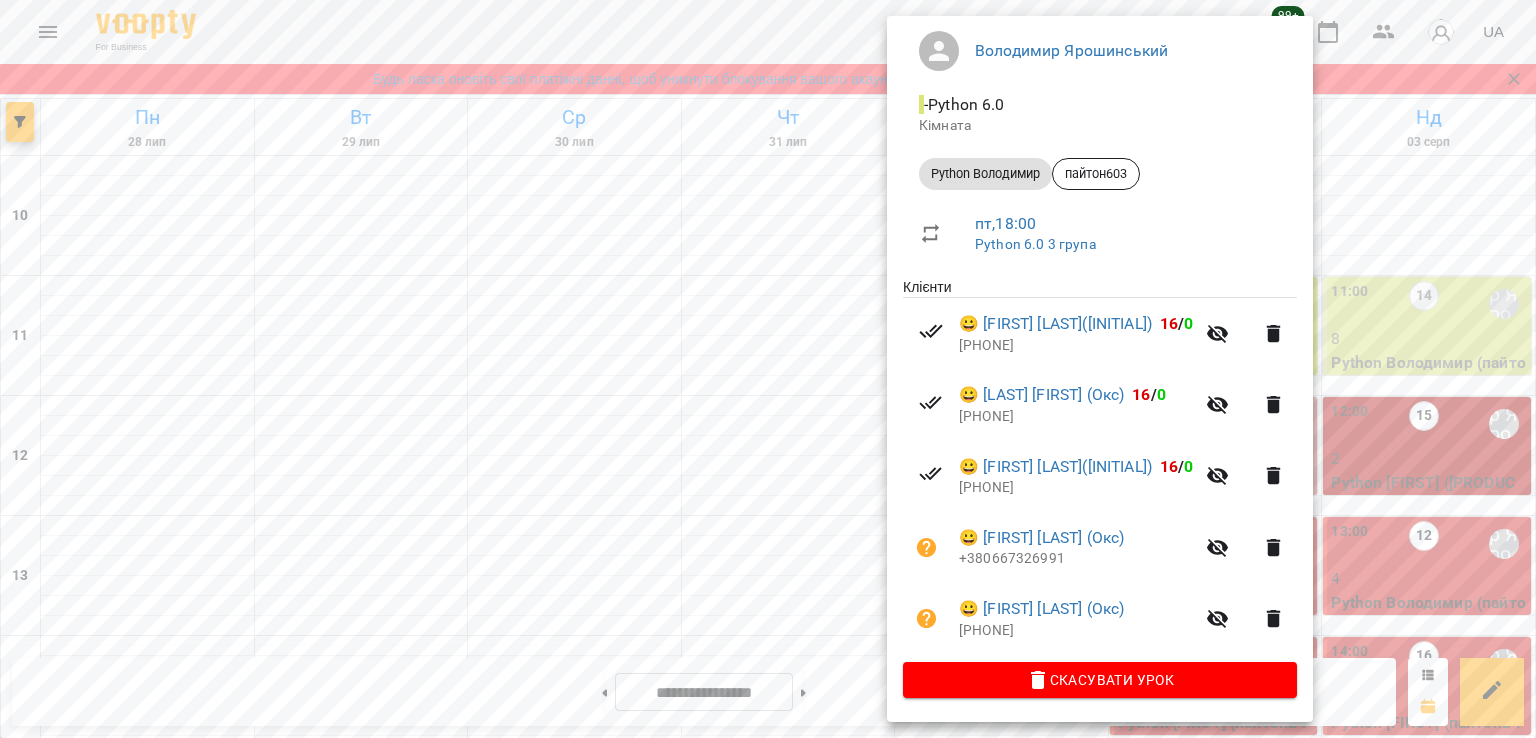 drag, startPoint x: 731, startPoint y: 288, endPoint x: 752, endPoint y: 349, distance: 64.513565 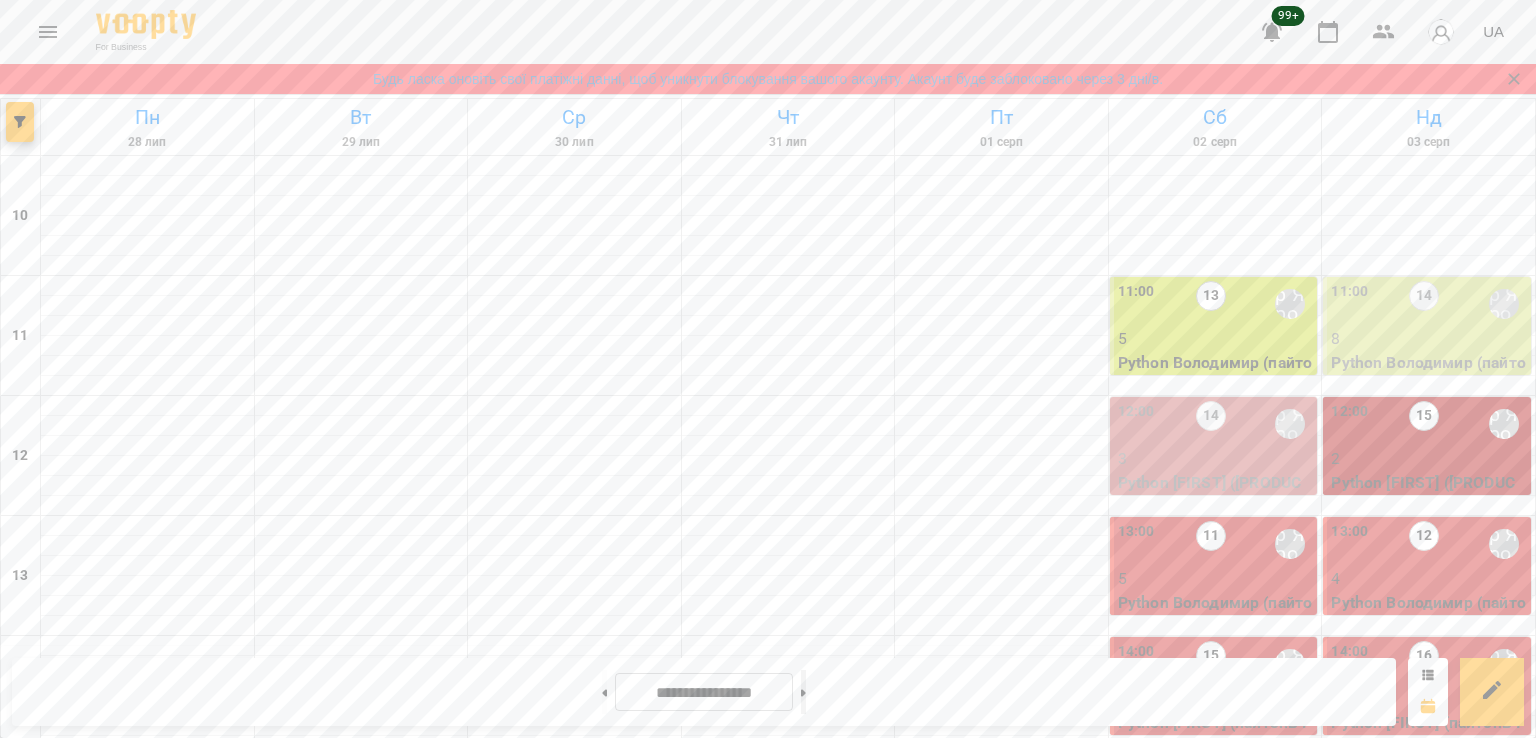 click at bounding box center (803, 692) 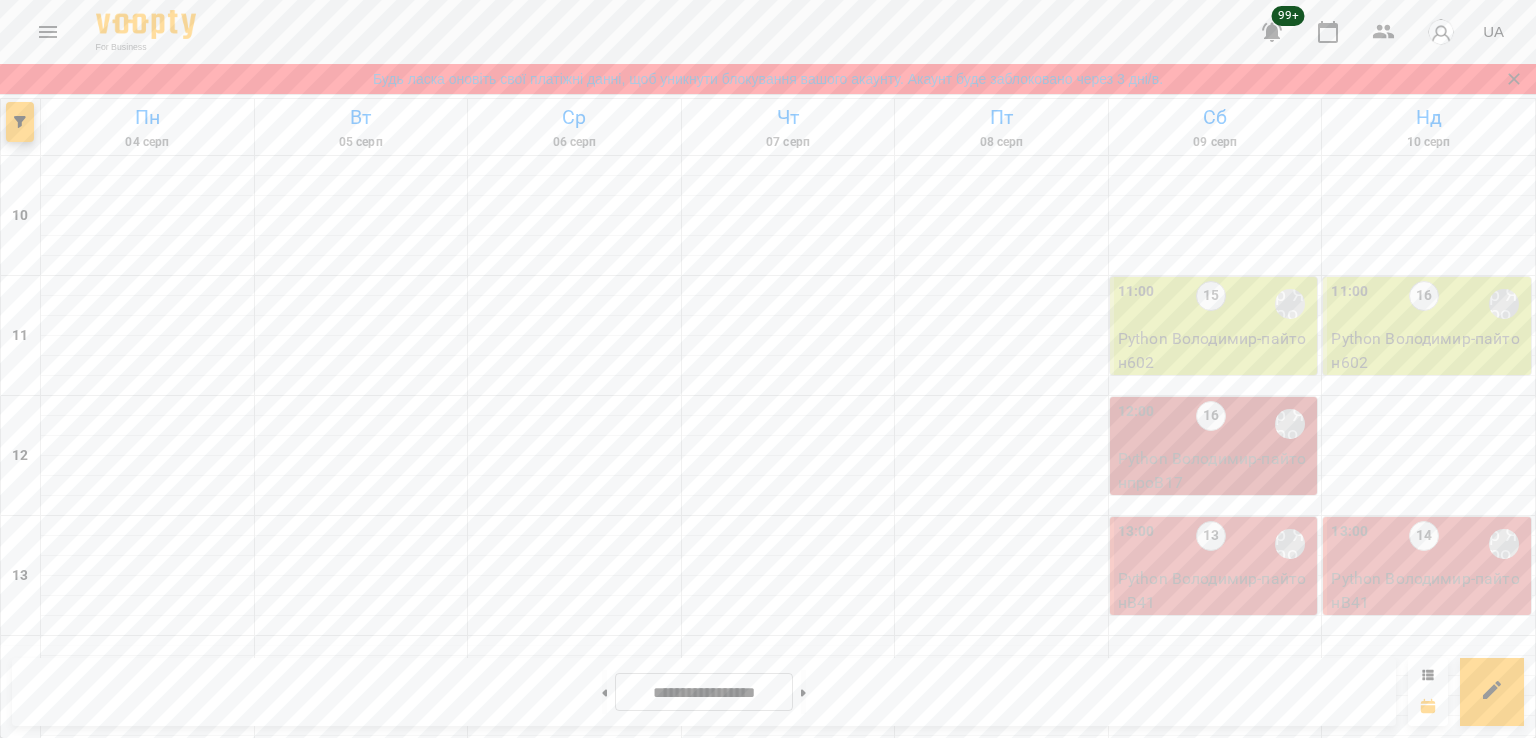 click on "3" at bounding box center [148, 1179] 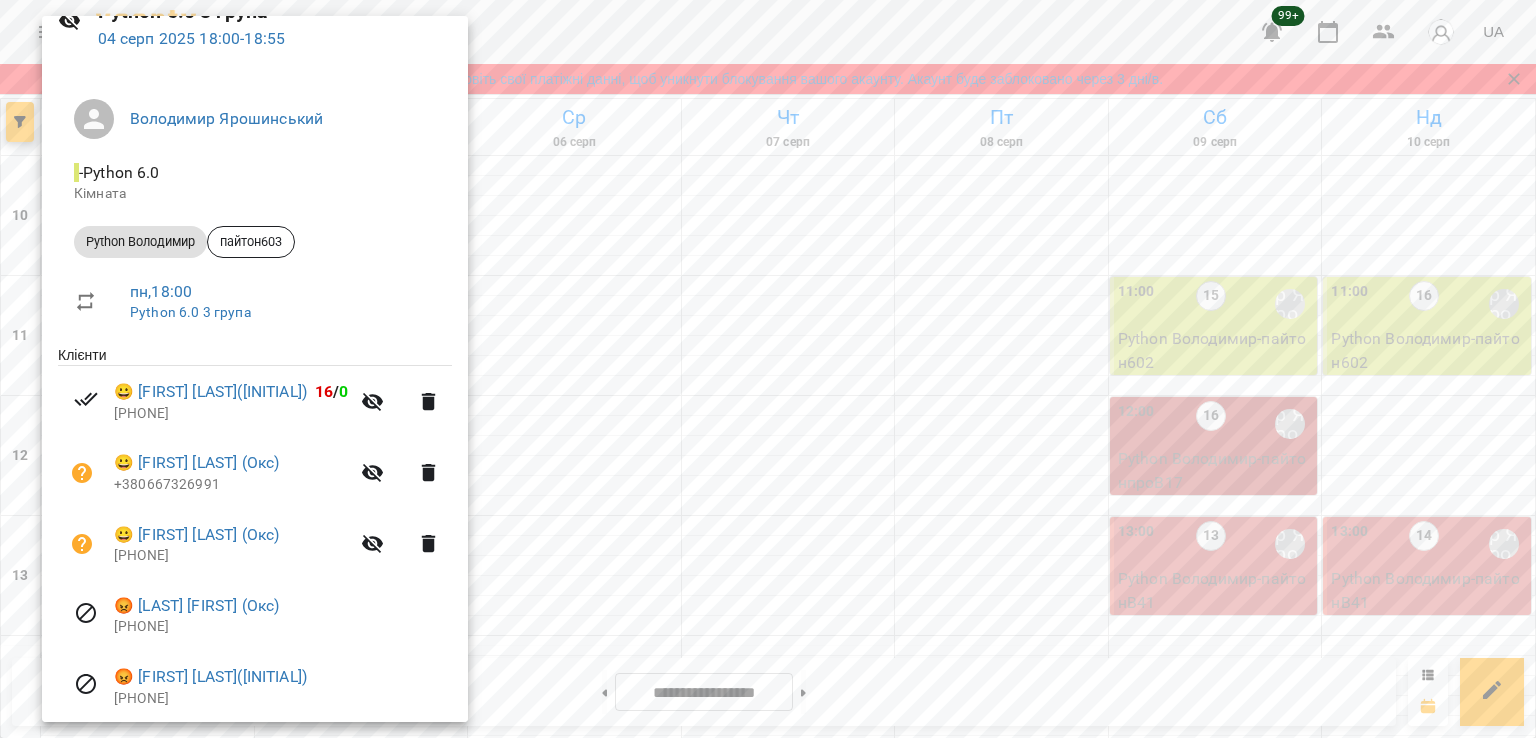 scroll, scrollTop: 171, scrollLeft: 0, axis: vertical 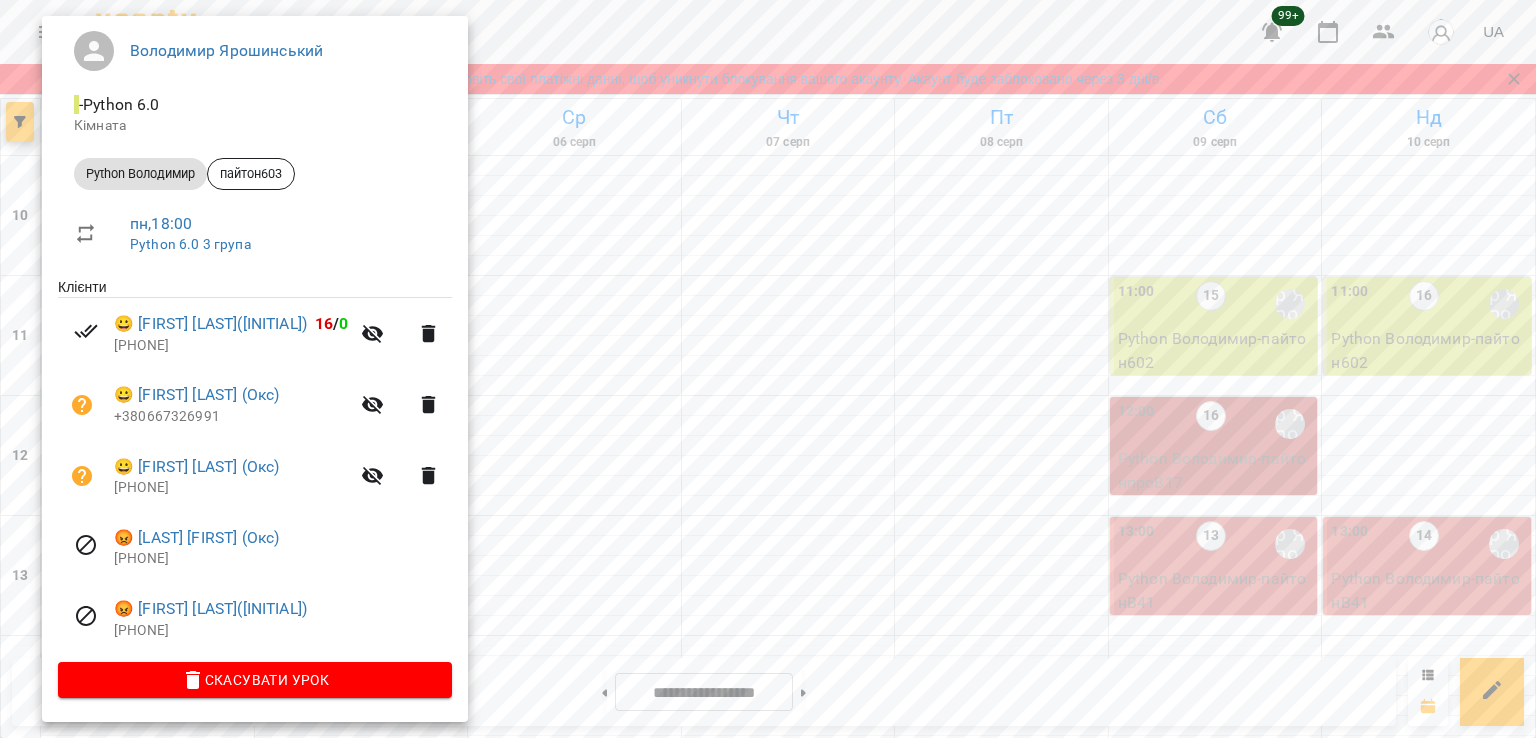 click at bounding box center [768, 369] 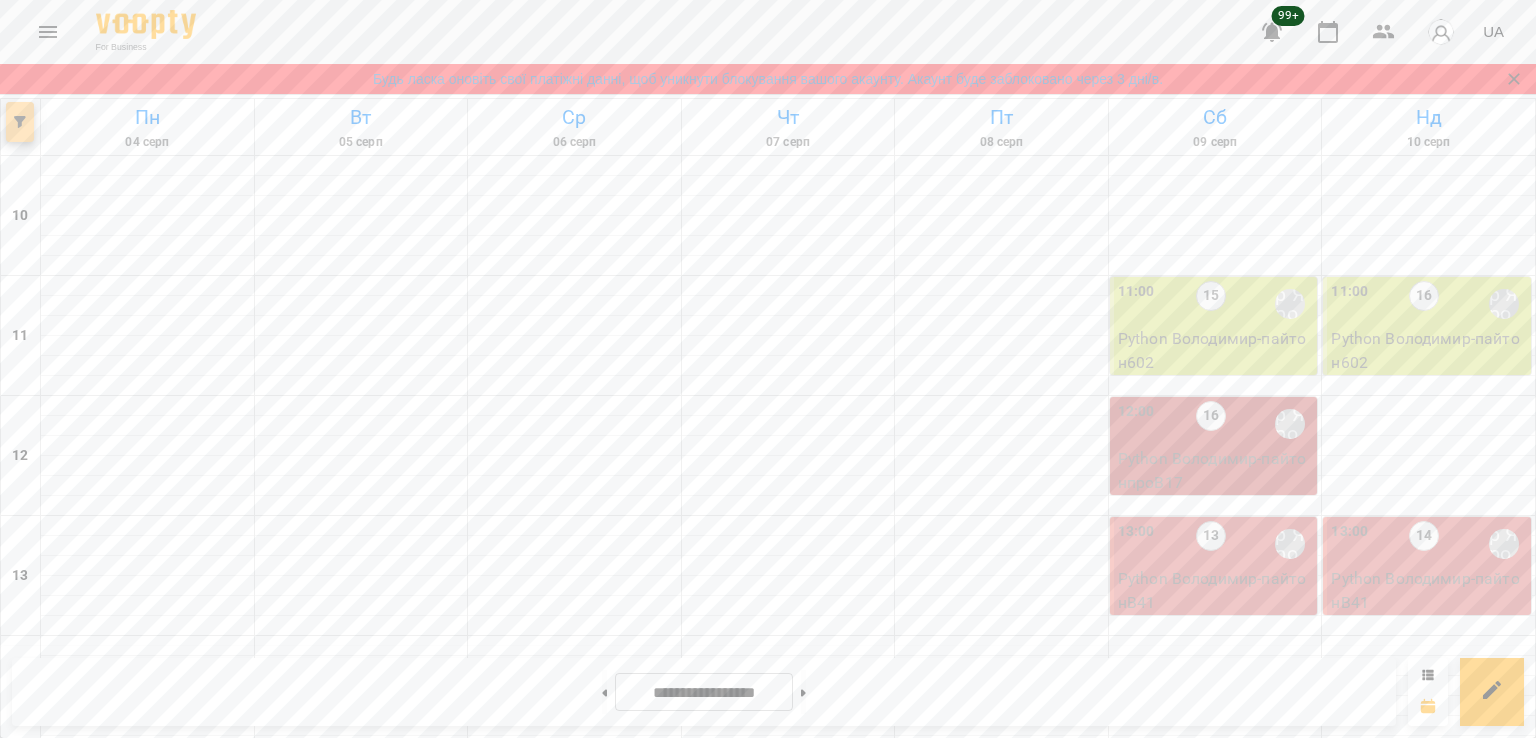 click 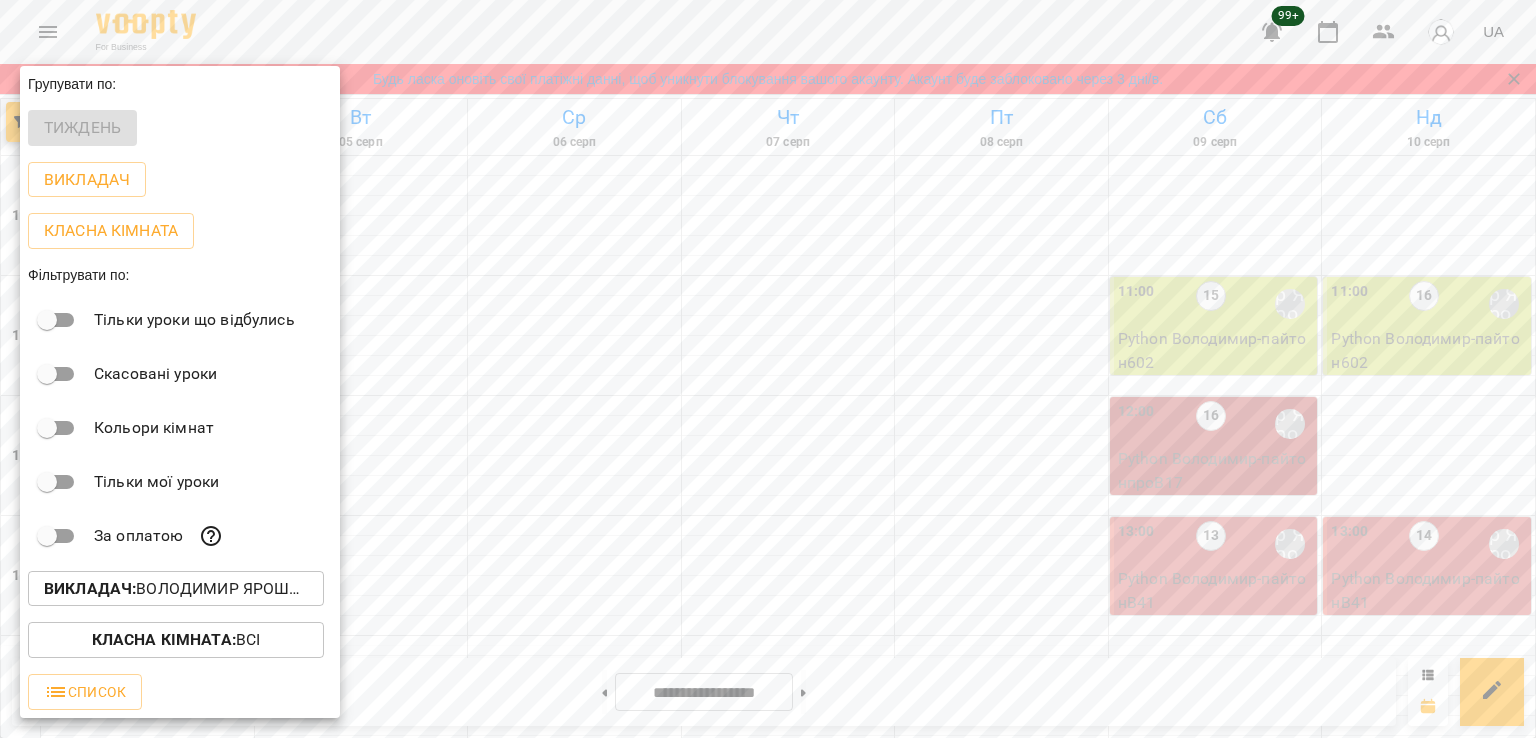 click on "Викладач :  Володимир Ярошинський" at bounding box center [176, 589] 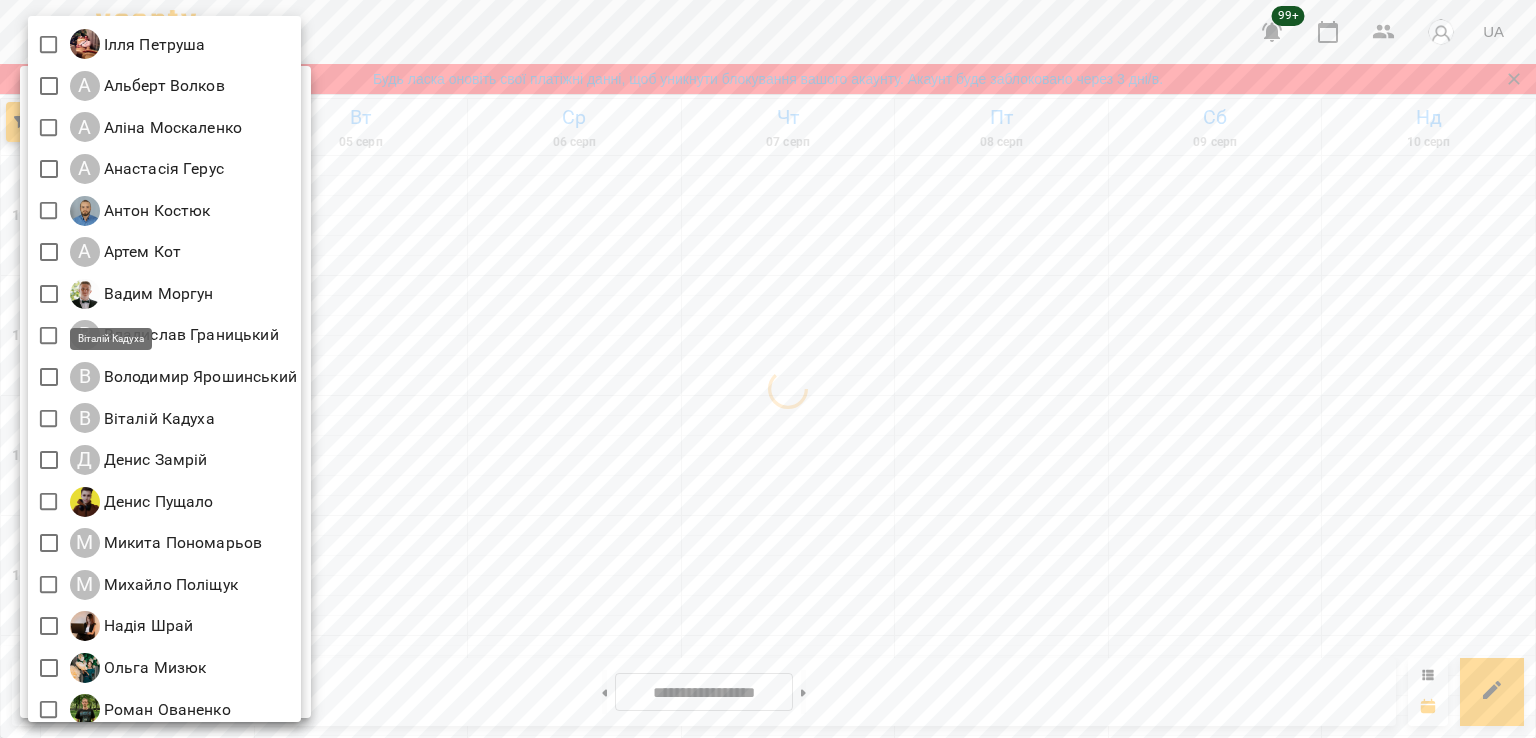 scroll, scrollTop: 0, scrollLeft: 0, axis: both 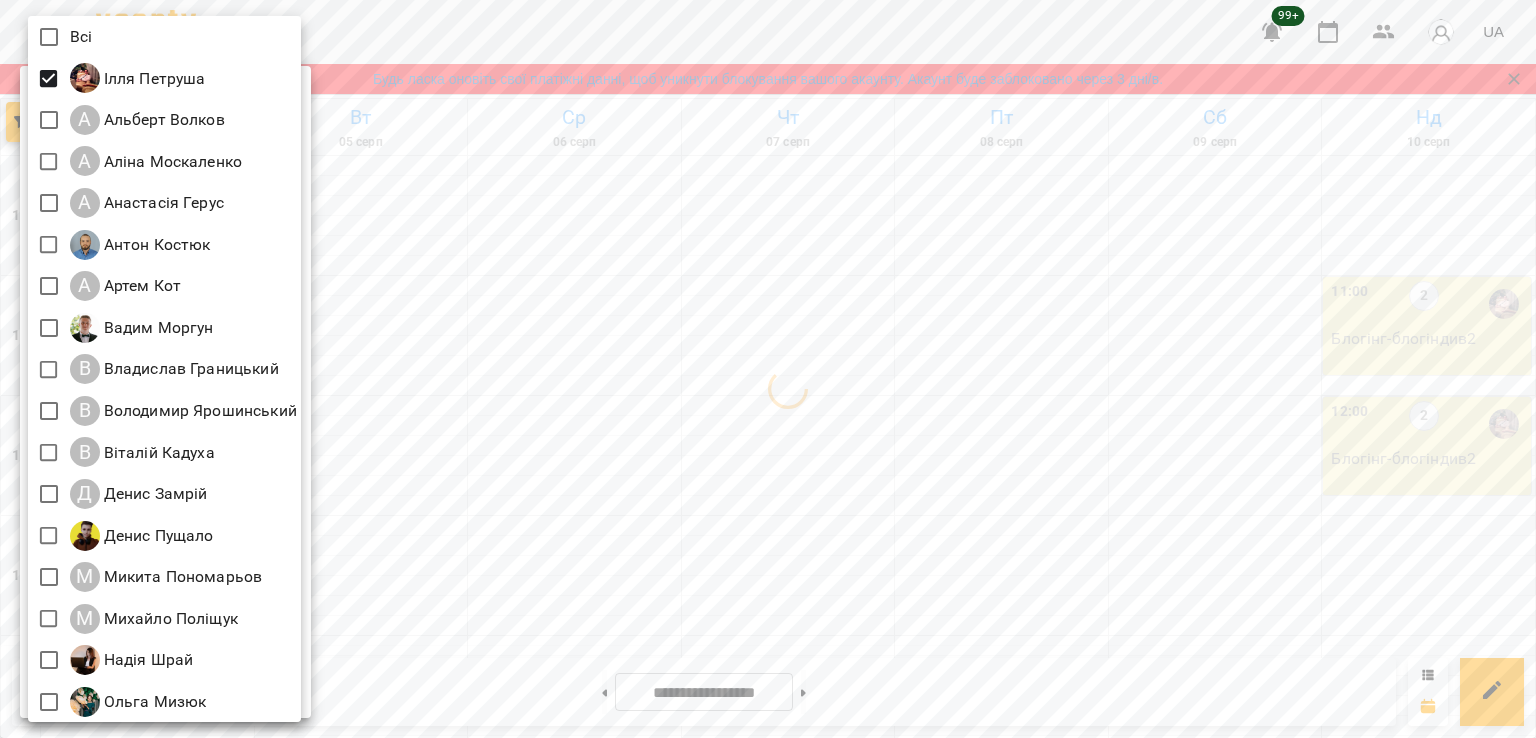 click at bounding box center (768, 369) 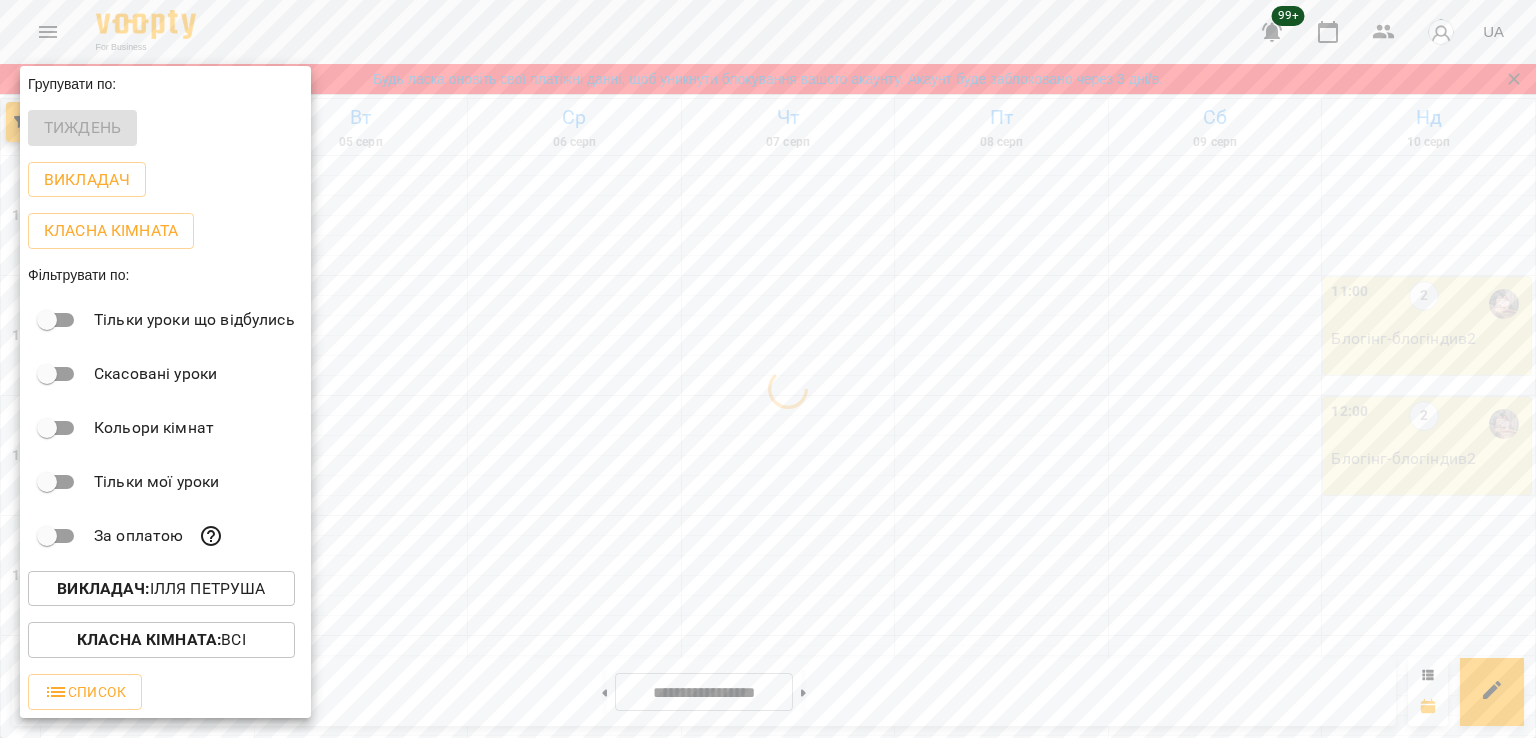 click at bounding box center (768, 369) 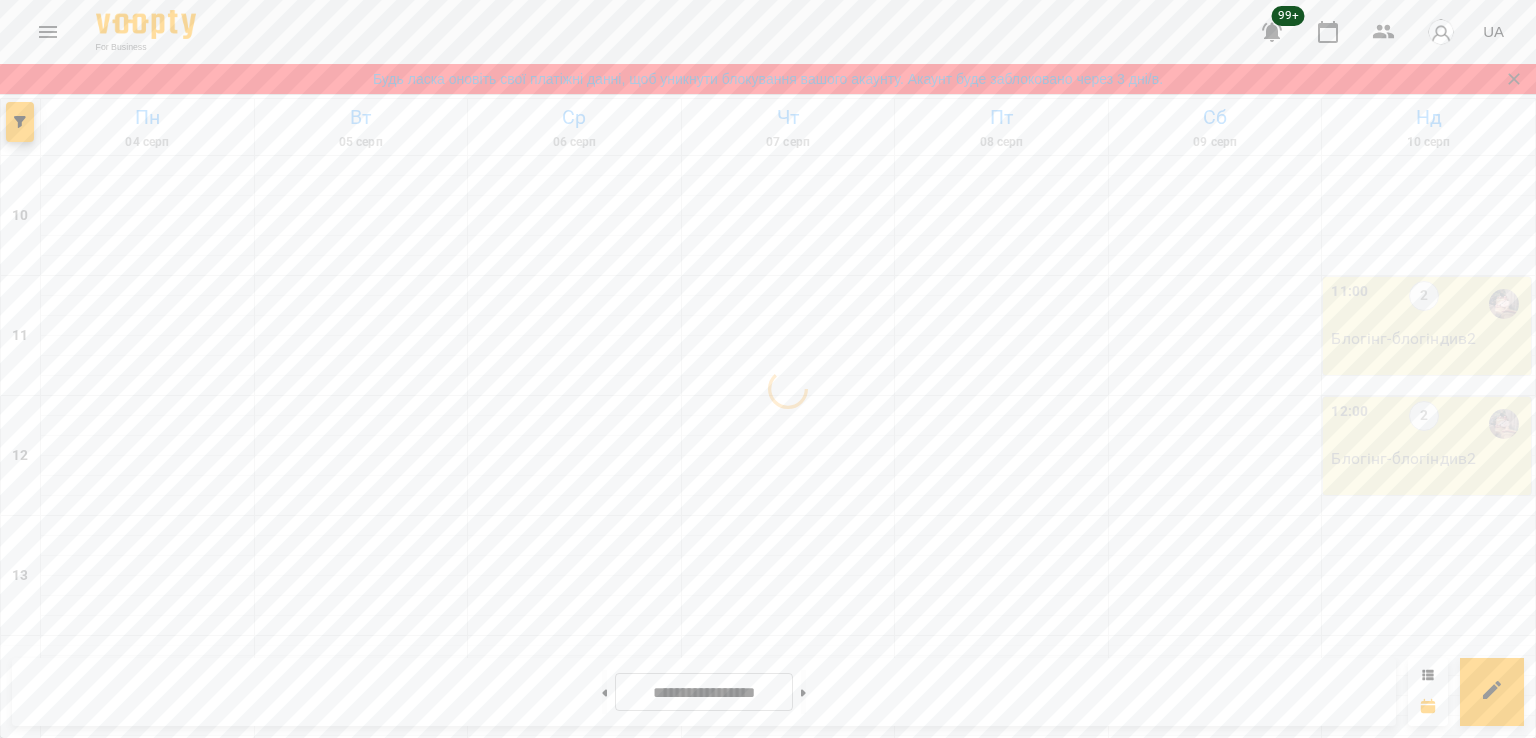 scroll, scrollTop: 468, scrollLeft: 0, axis: vertical 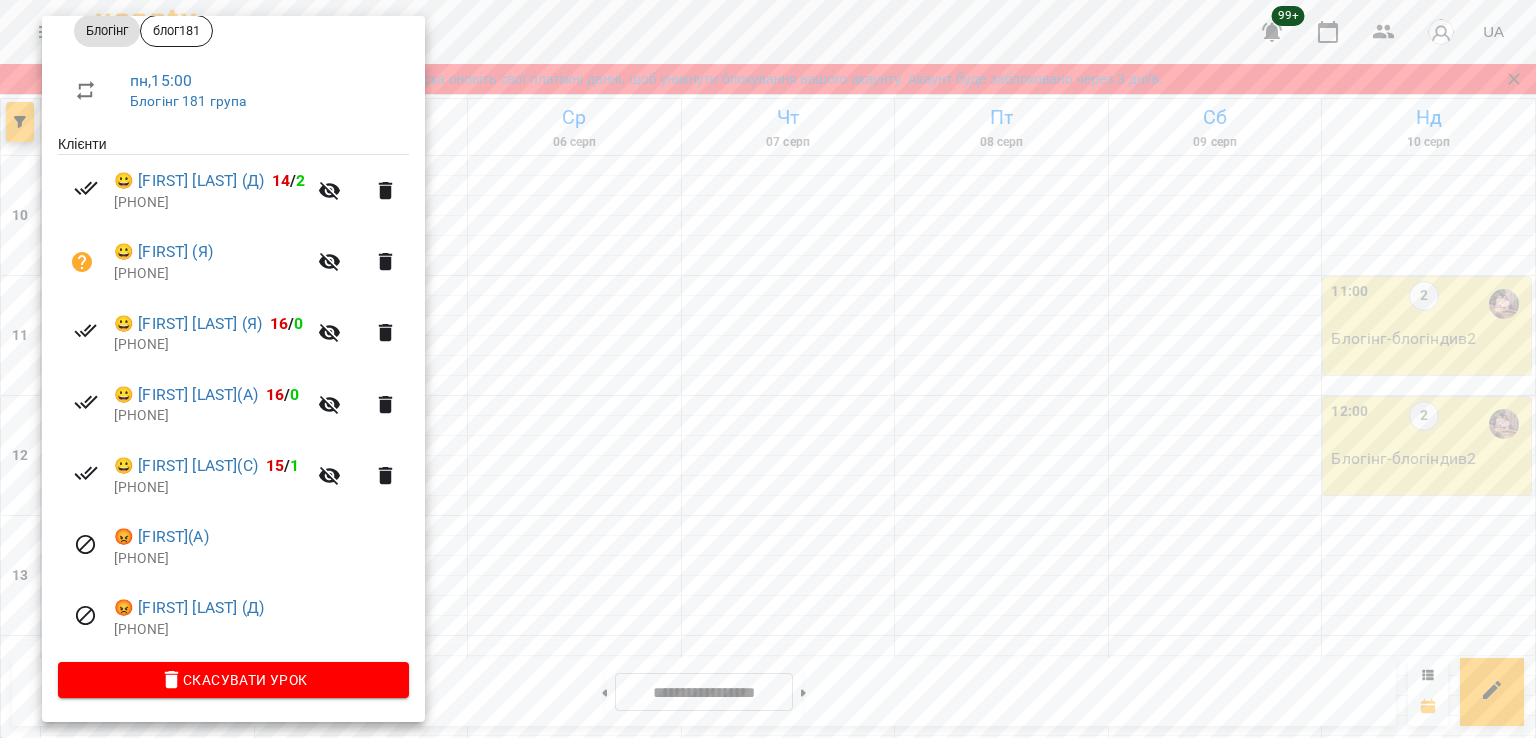 click at bounding box center (768, 369) 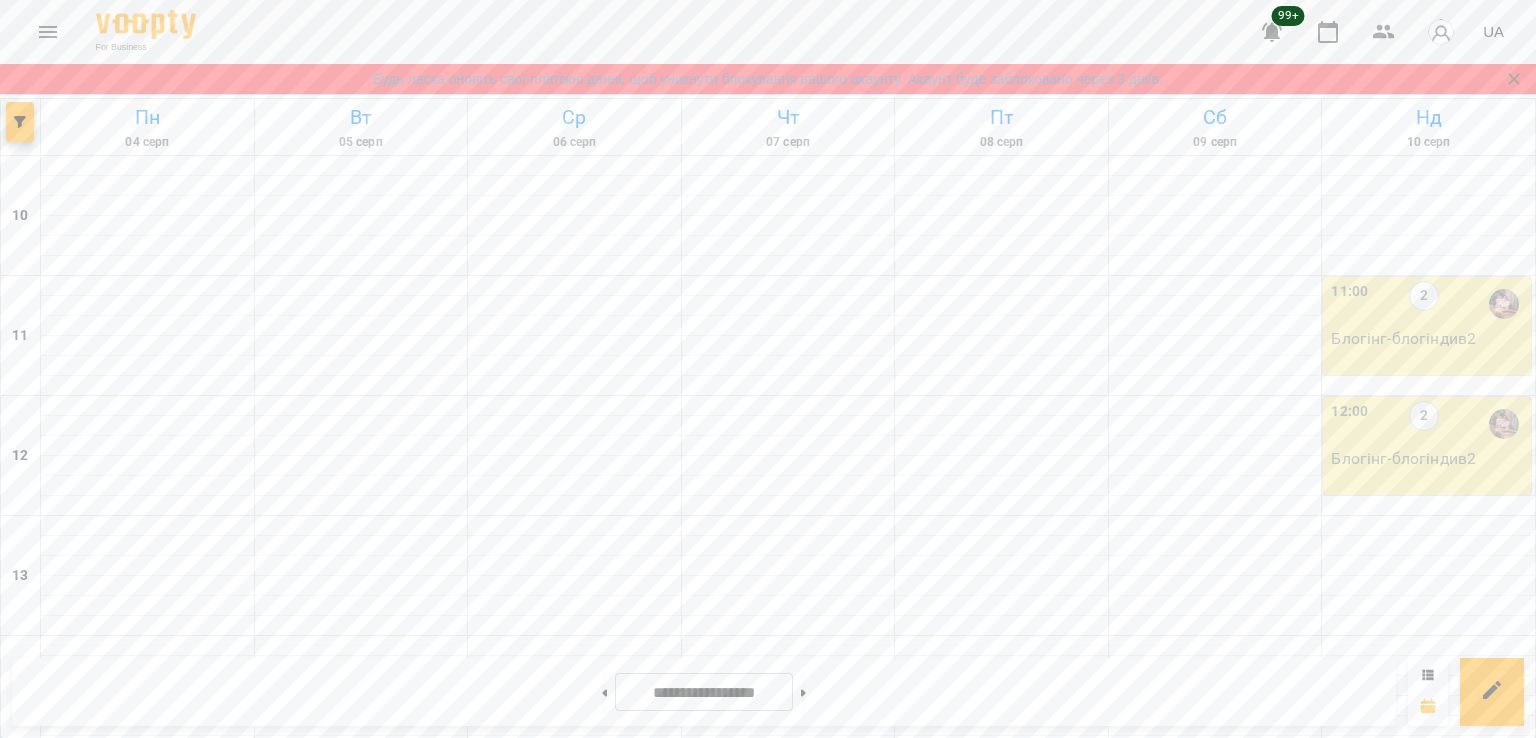 scroll, scrollTop: 768, scrollLeft: 0, axis: vertical 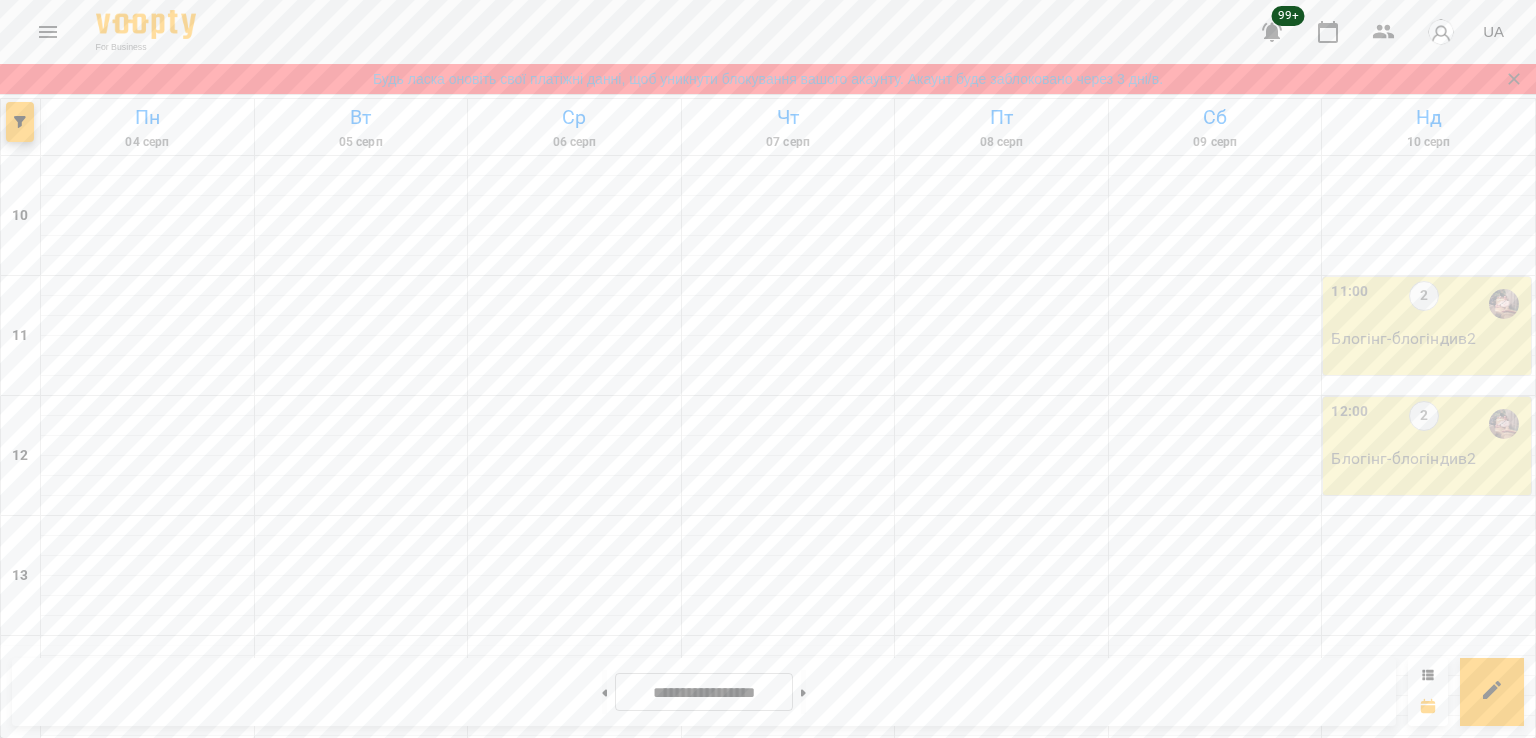 click on "7" at bounding box center (362, 1299) 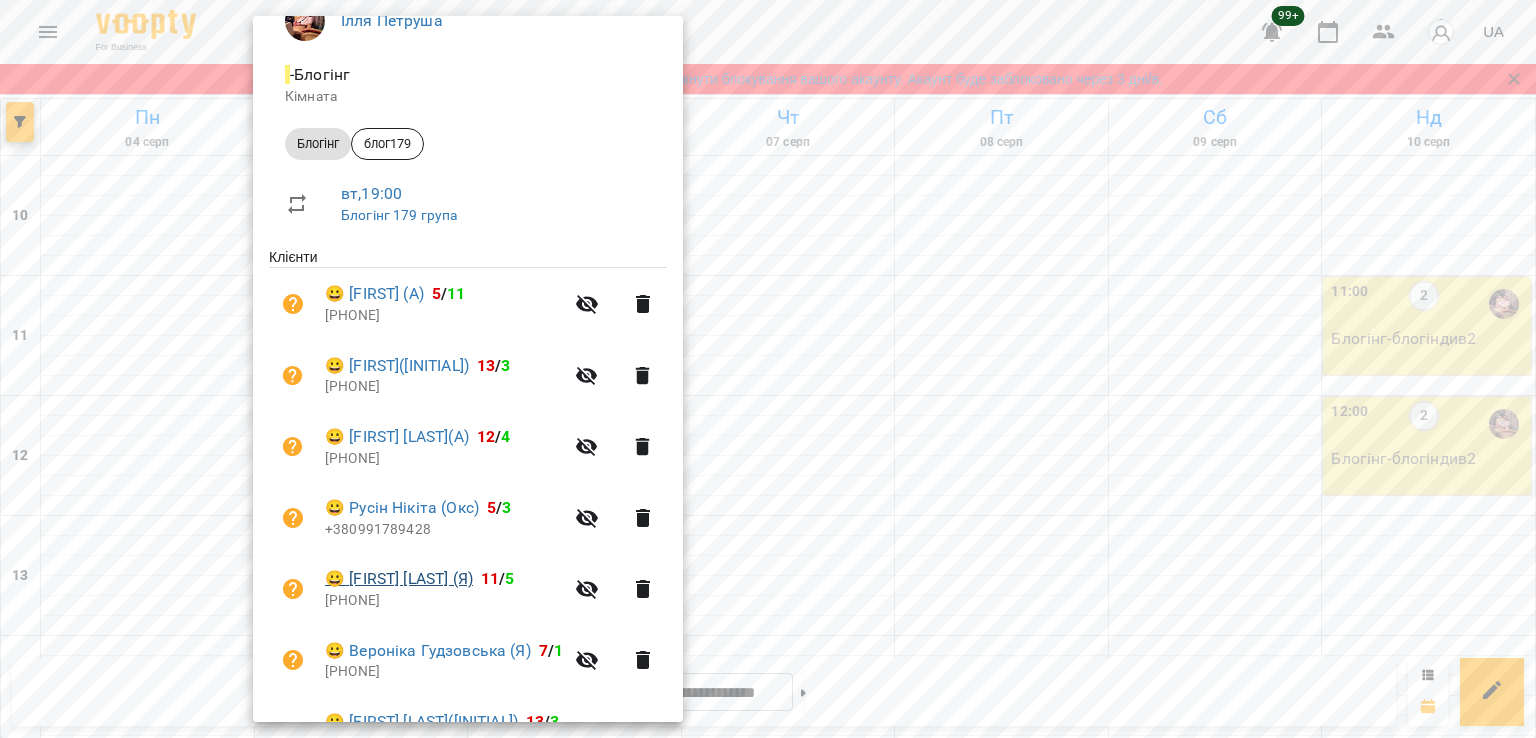 scroll, scrollTop: 314, scrollLeft: 0, axis: vertical 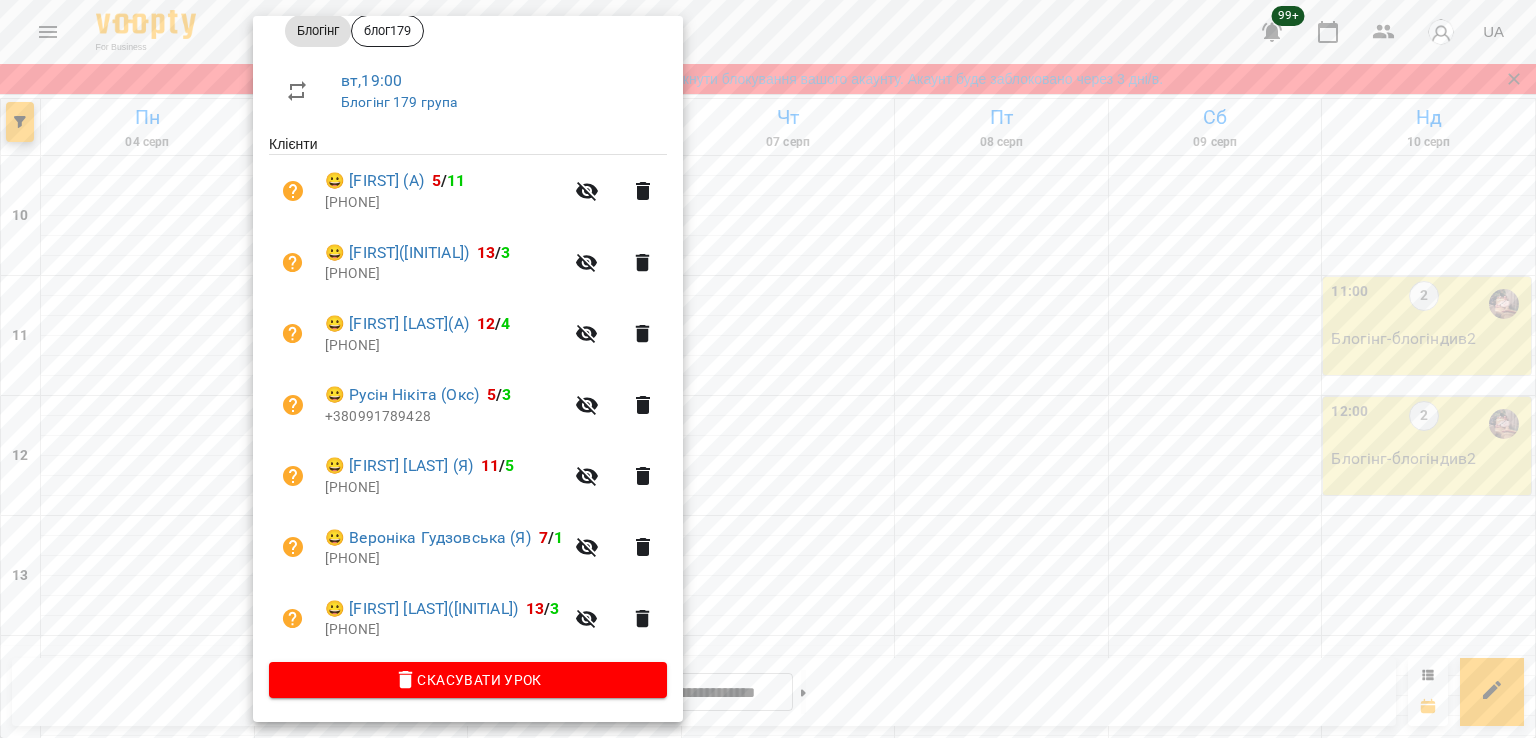 drag, startPoint x: 170, startPoint y: 377, endPoint x: 172, endPoint y: 356, distance: 21.095022 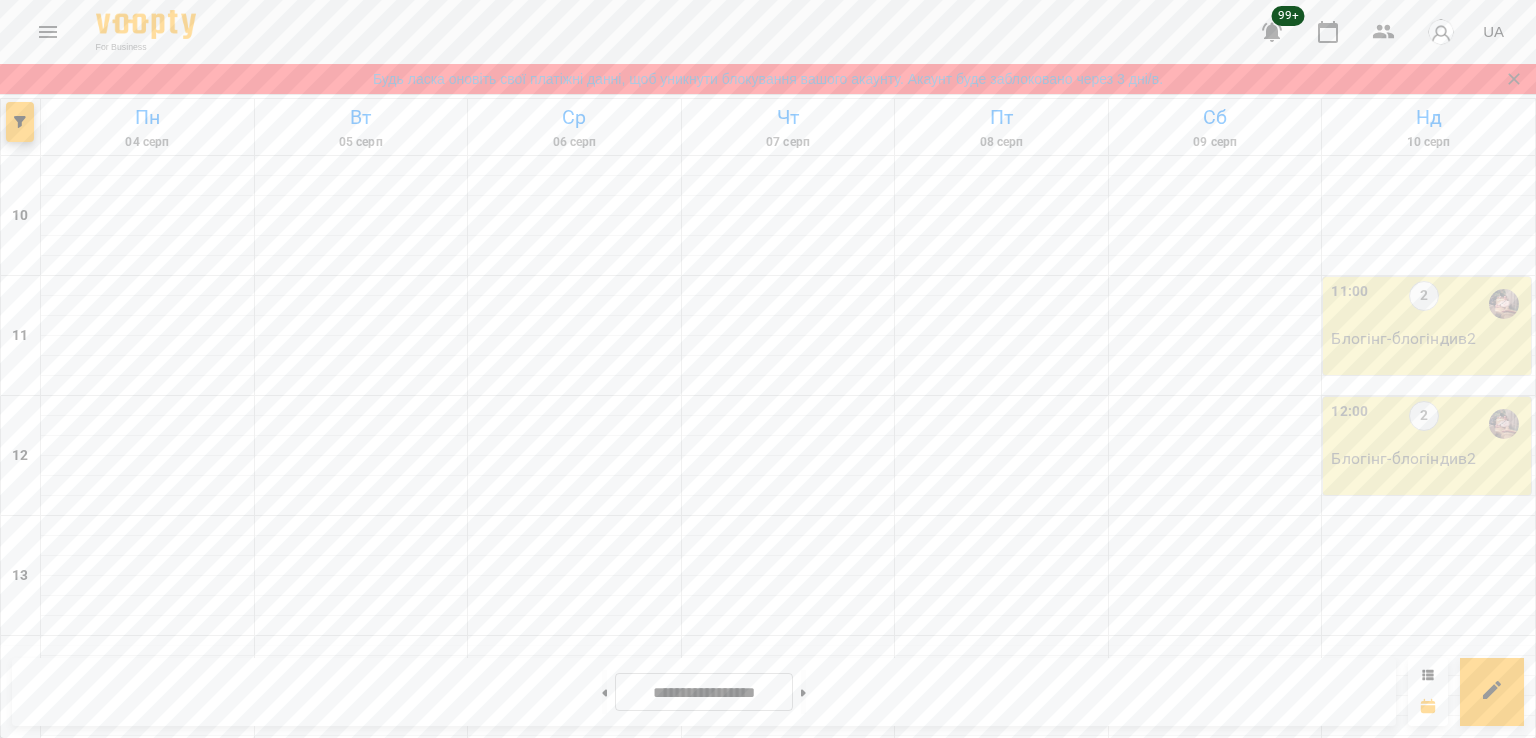 scroll, scrollTop: 868, scrollLeft: 0, axis: vertical 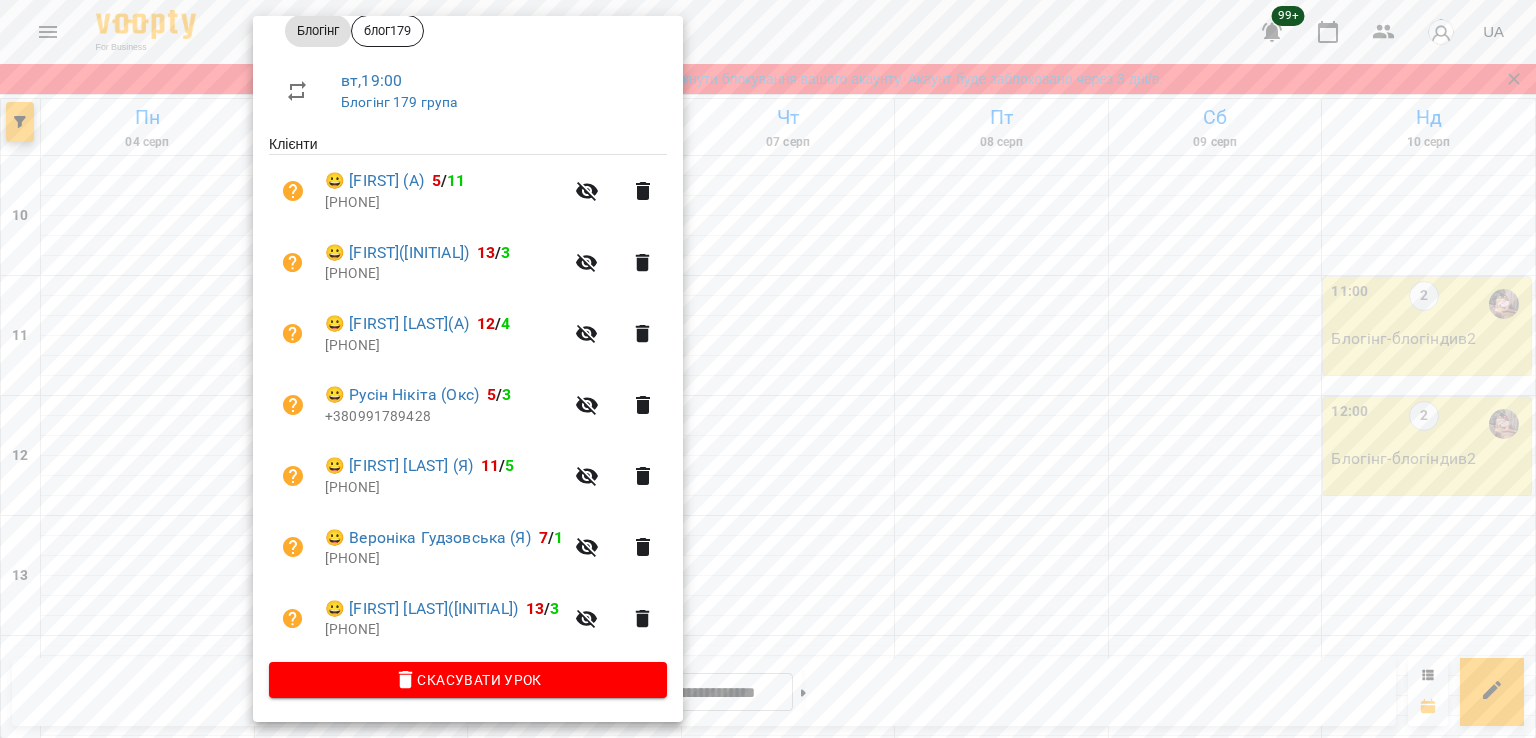 click at bounding box center [768, 369] 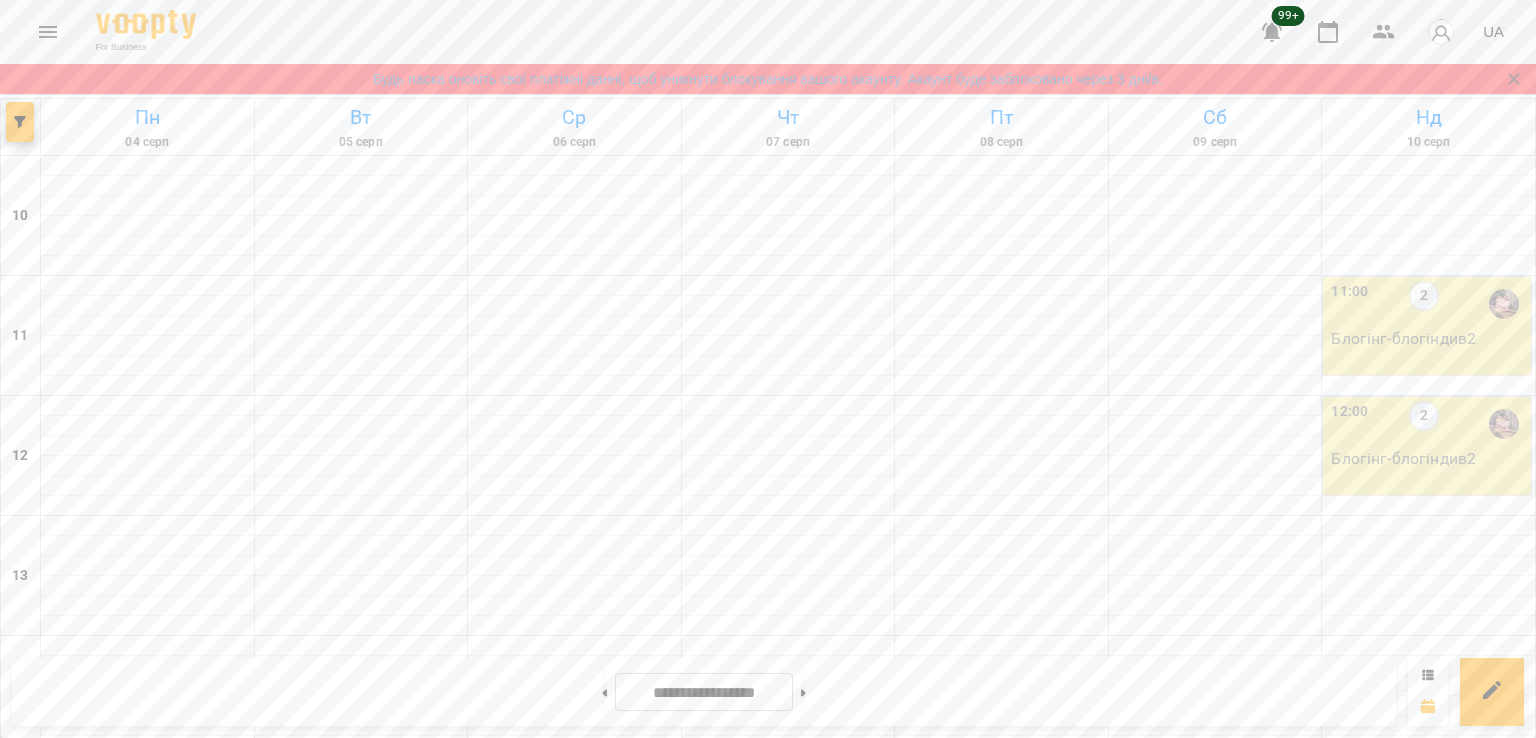 scroll, scrollTop: 468, scrollLeft: 0, axis: vertical 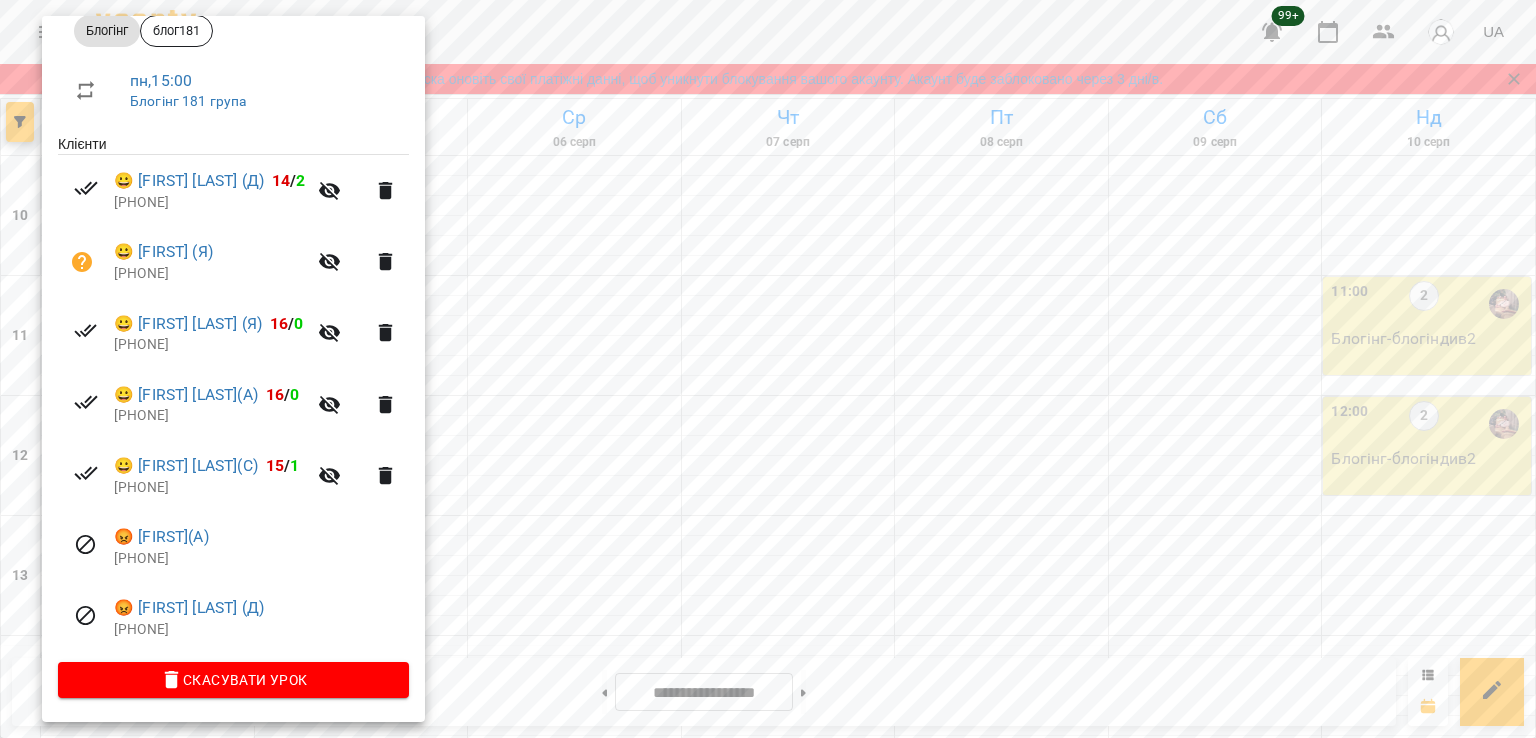 click at bounding box center (768, 369) 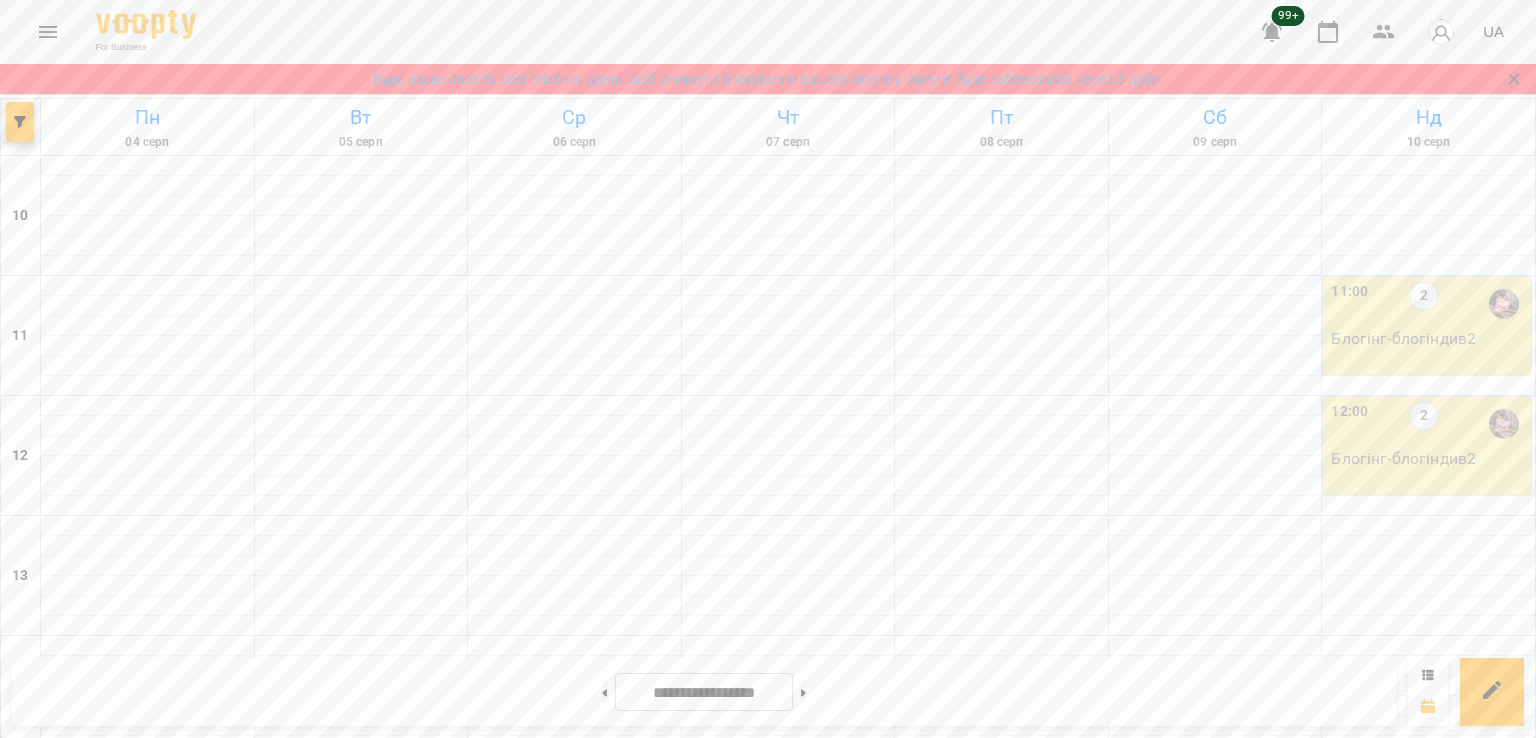 click on "16:00 7" at bounding box center (148, 904) 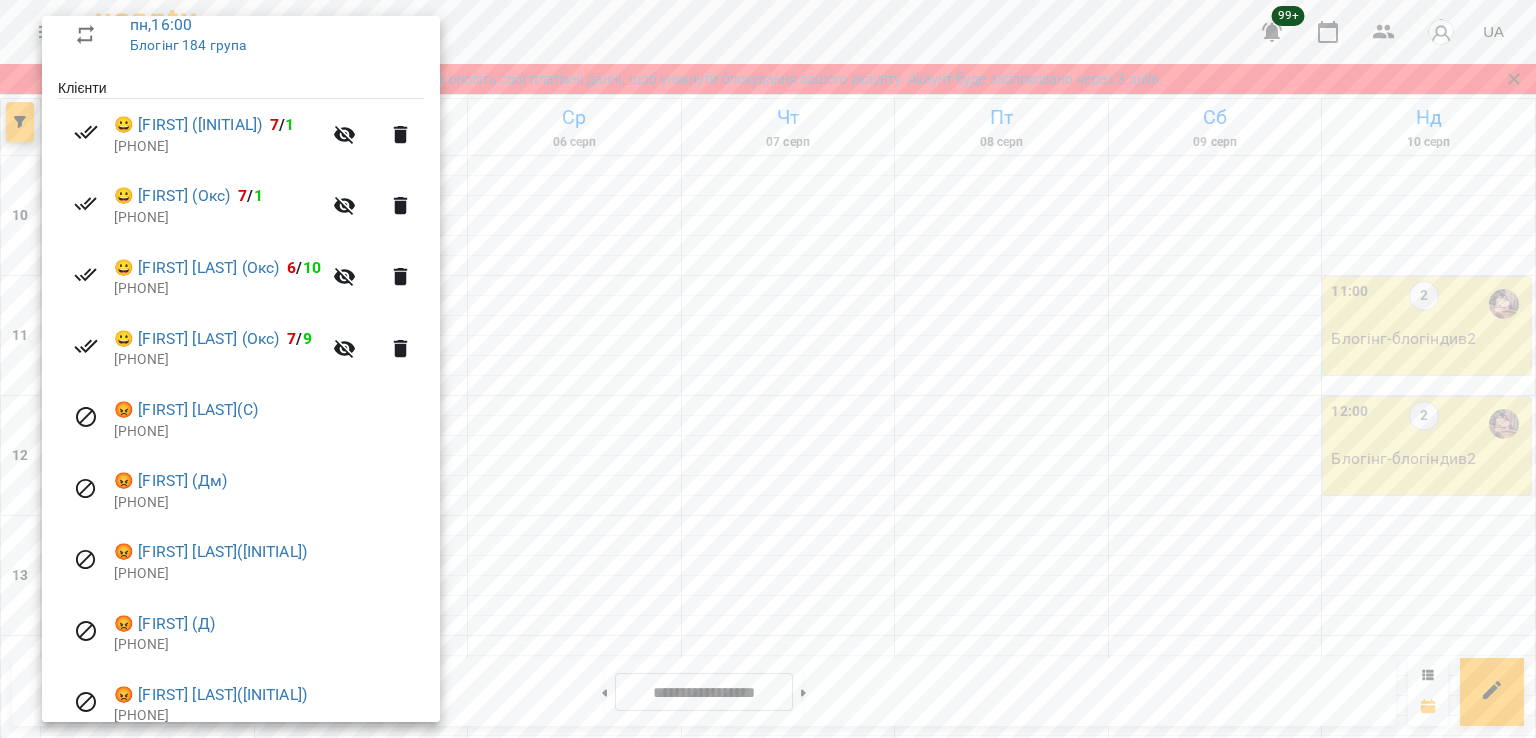 scroll, scrollTop: 456, scrollLeft: 0, axis: vertical 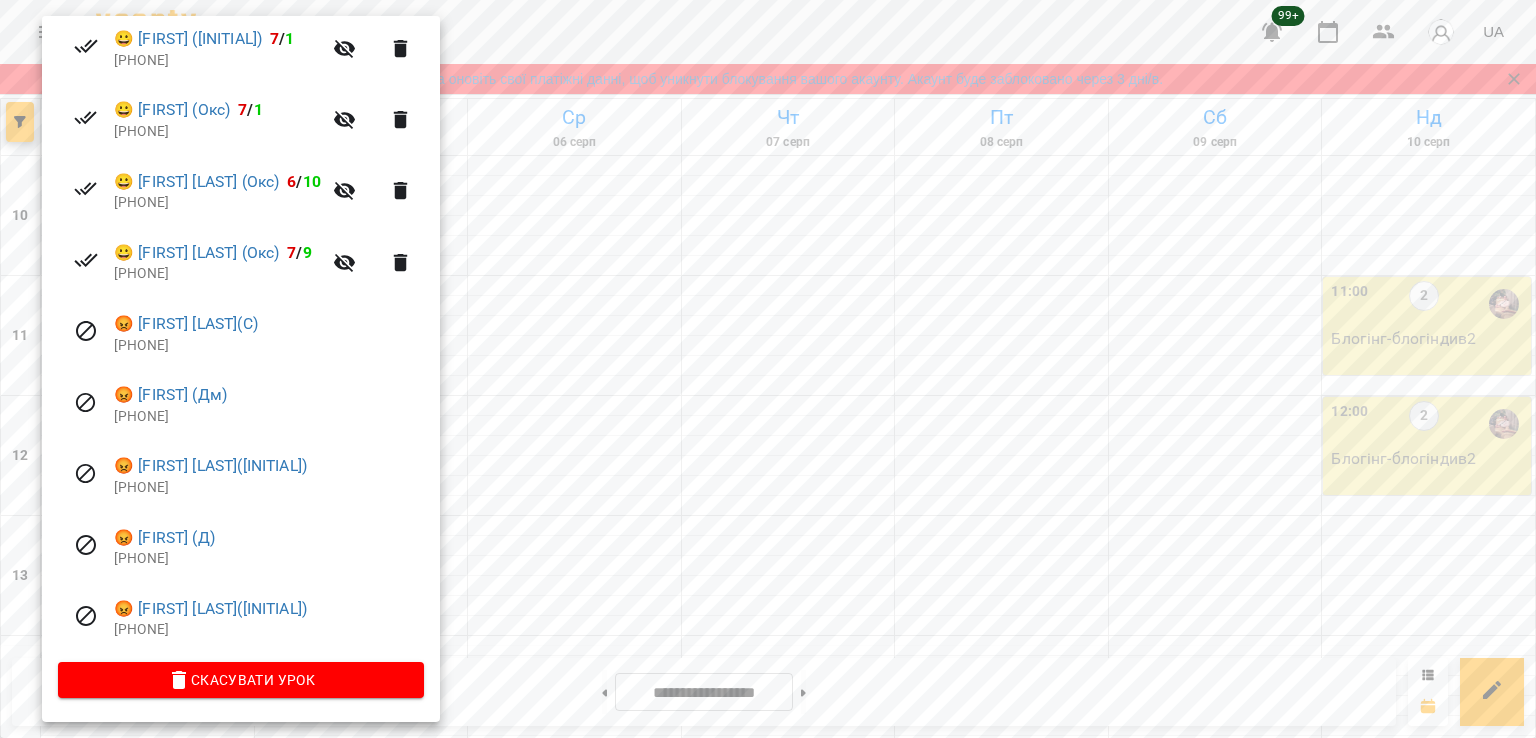 click at bounding box center [768, 369] 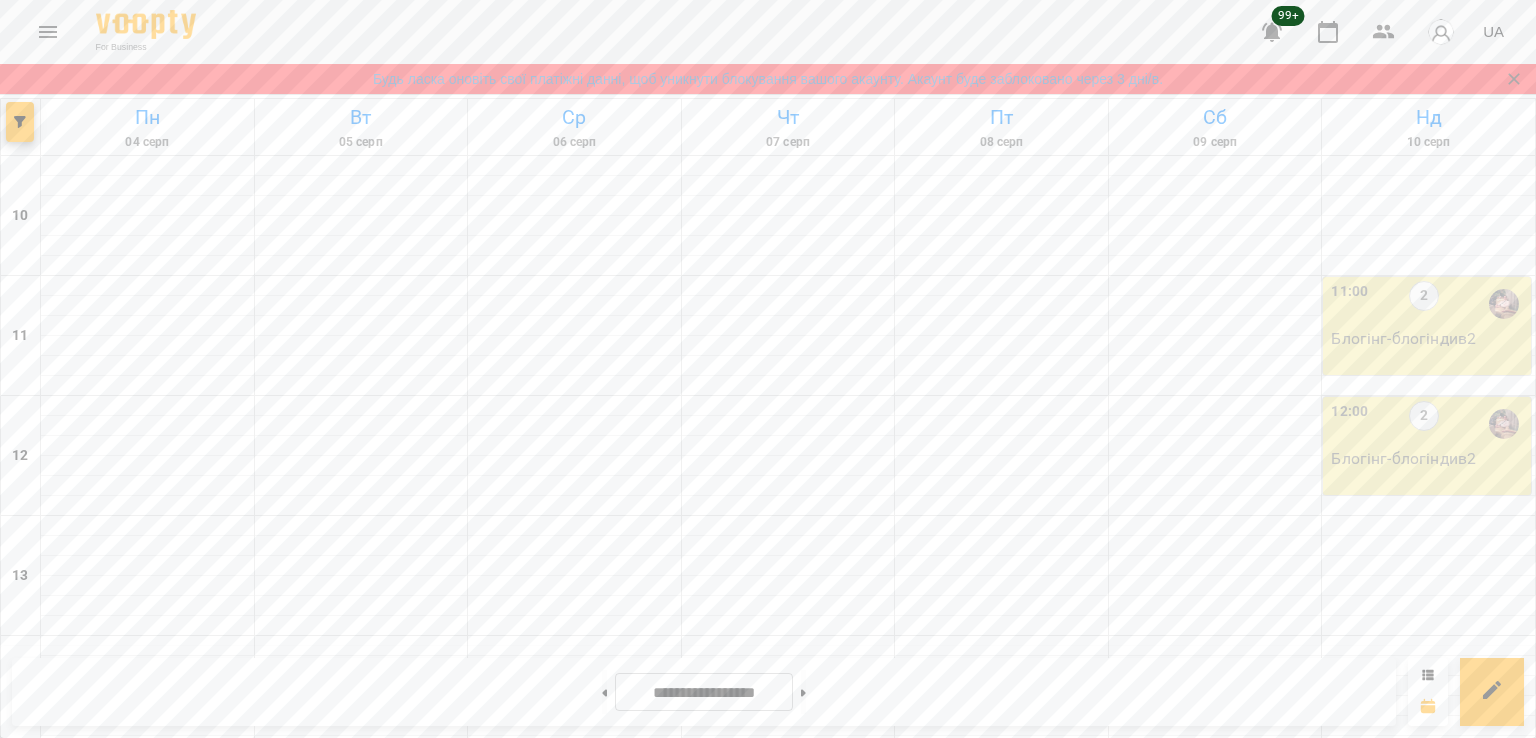 click on "16" at bounding box center (143, 784) 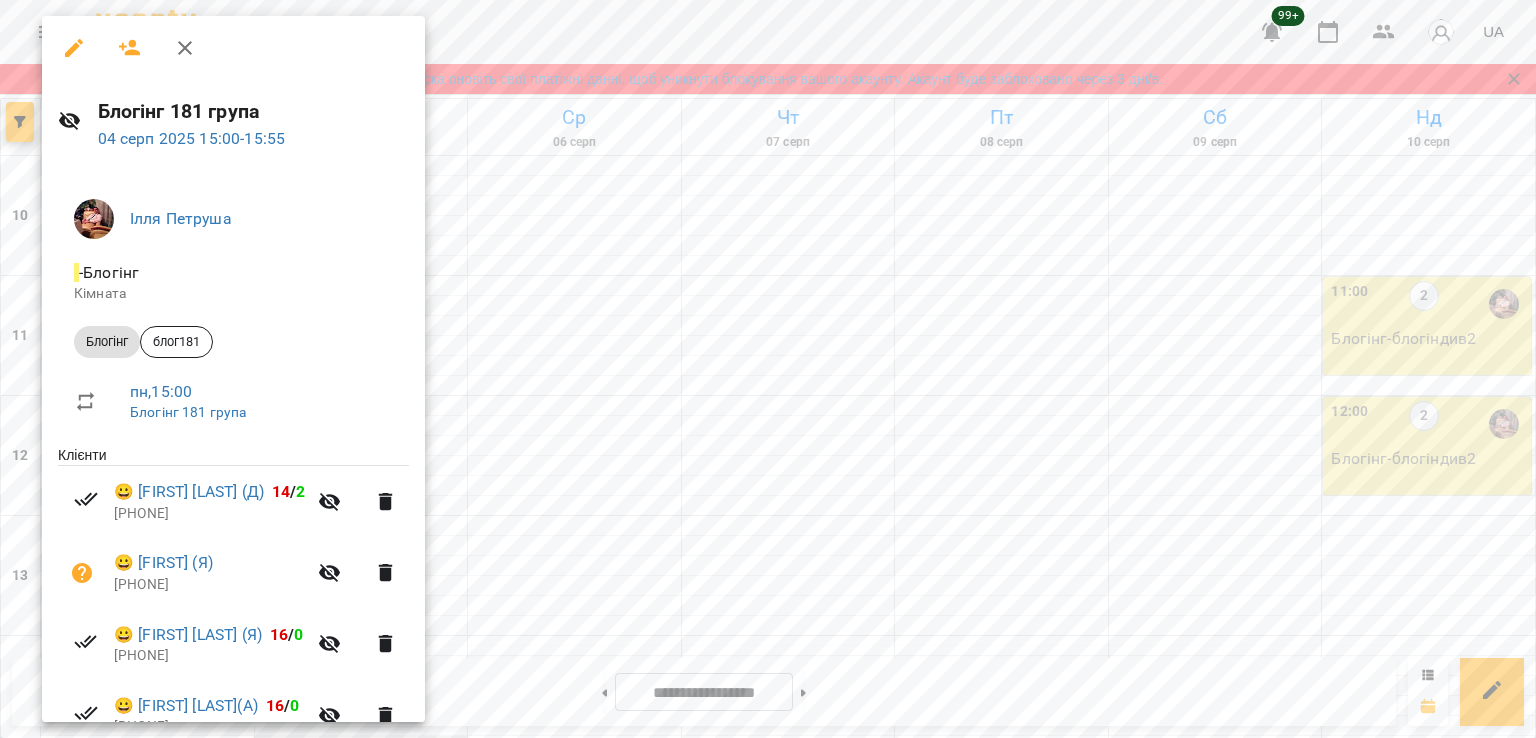 drag, startPoint x: 768, startPoint y: 499, endPoint x: 373, endPoint y: 271, distance: 456.08005 